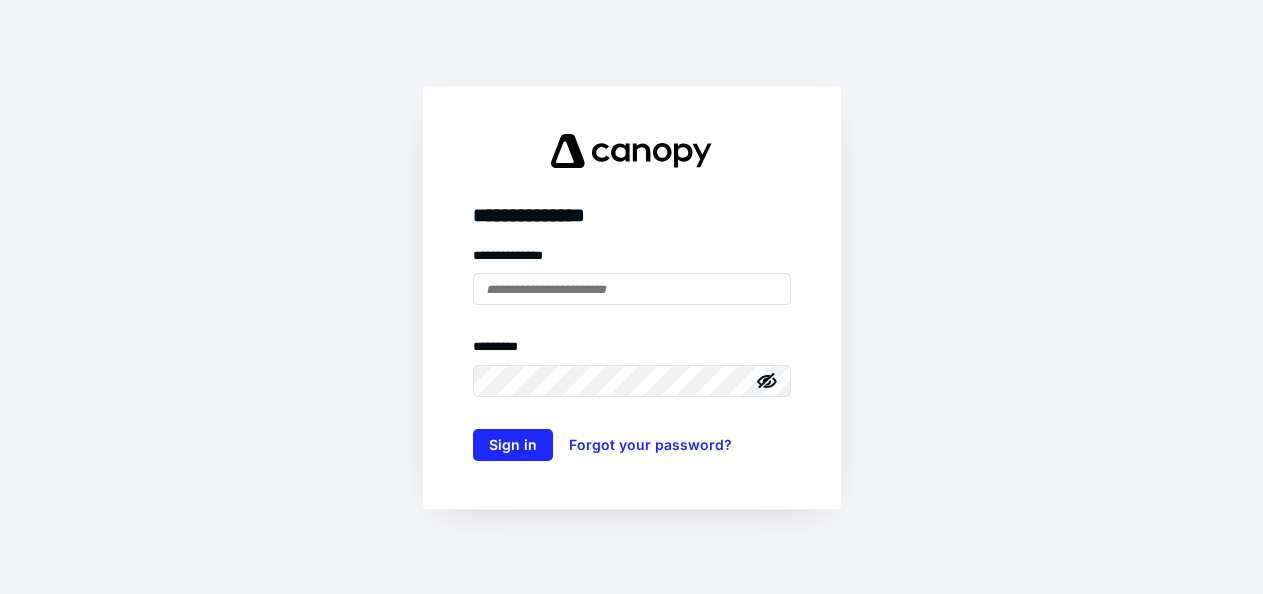 scroll, scrollTop: 0, scrollLeft: 0, axis: both 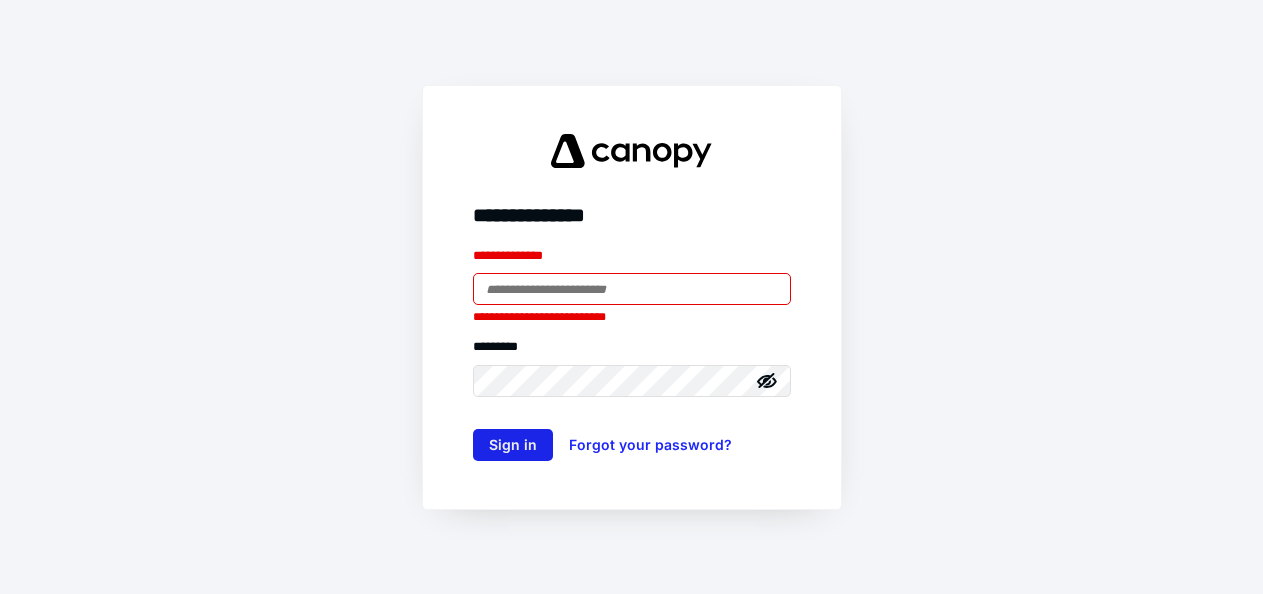 type on "**********" 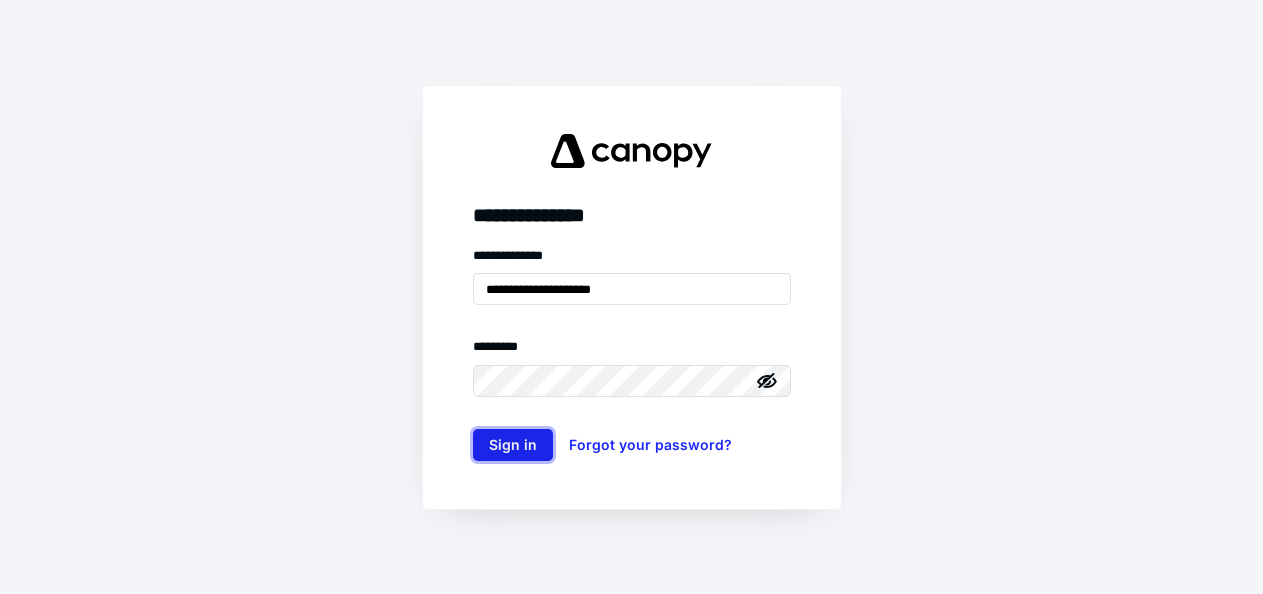 click on "Sign in" at bounding box center (513, 445) 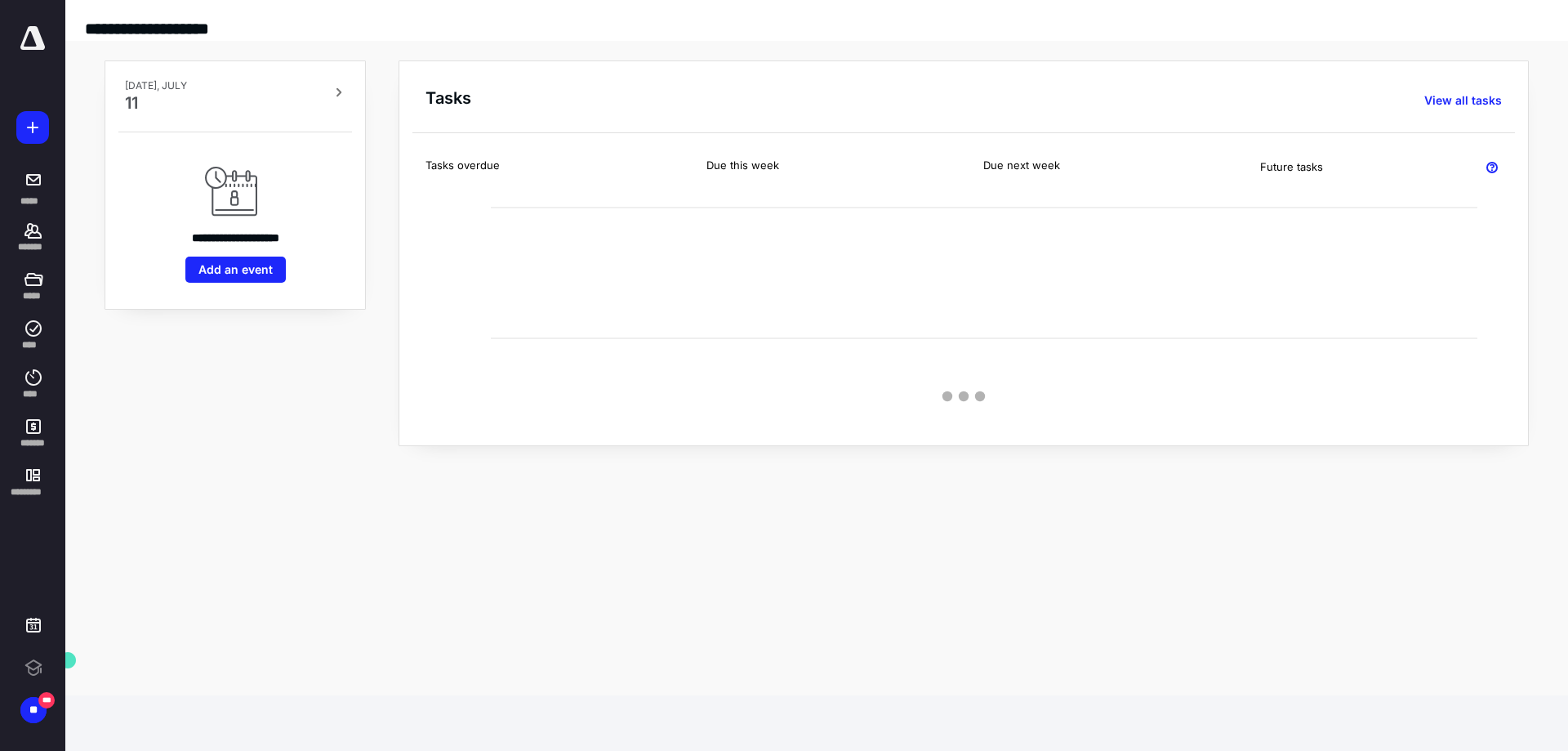 scroll, scrollTop: 0, scrollLeft: 0, axis: both 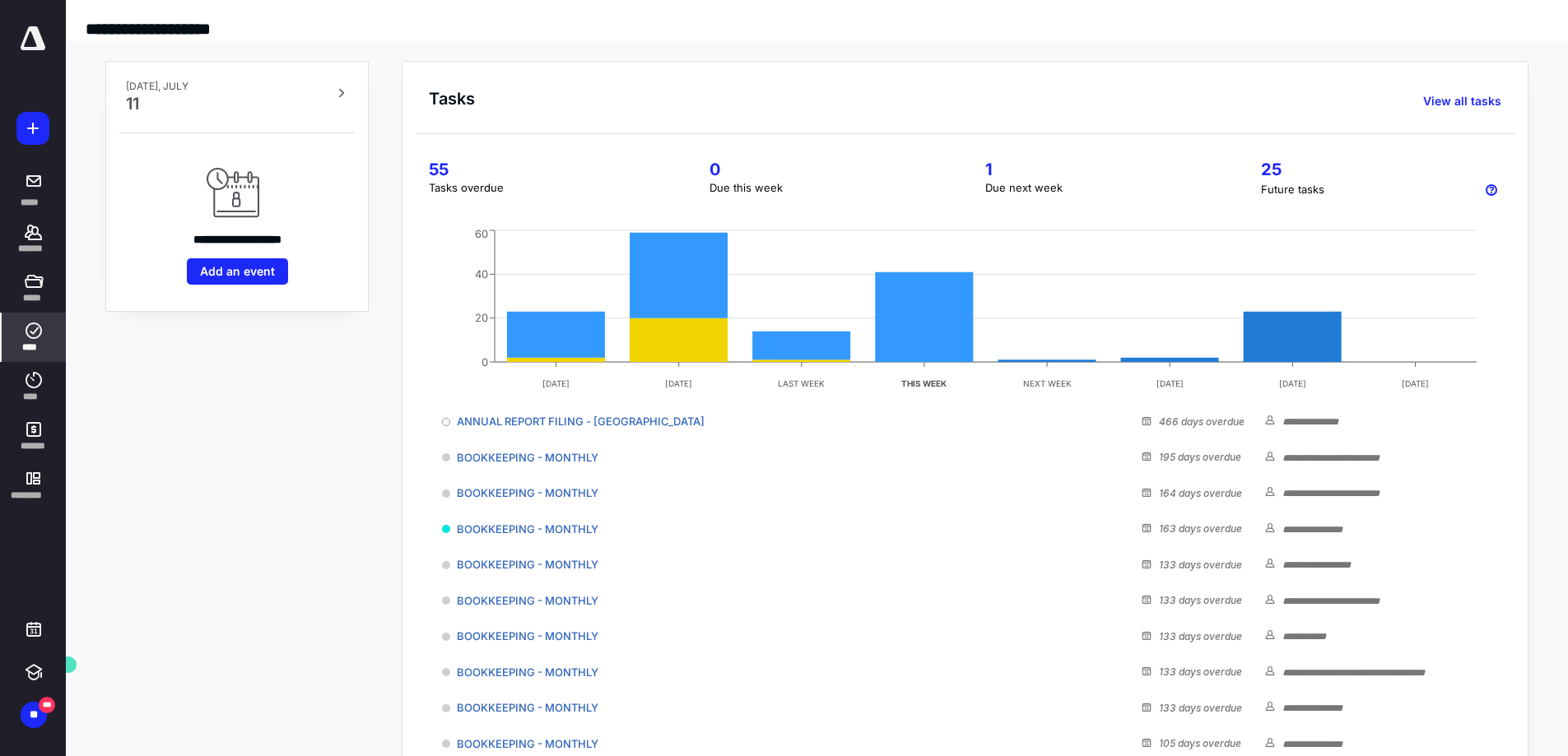 click on "****" at bounding box center (34, 337) 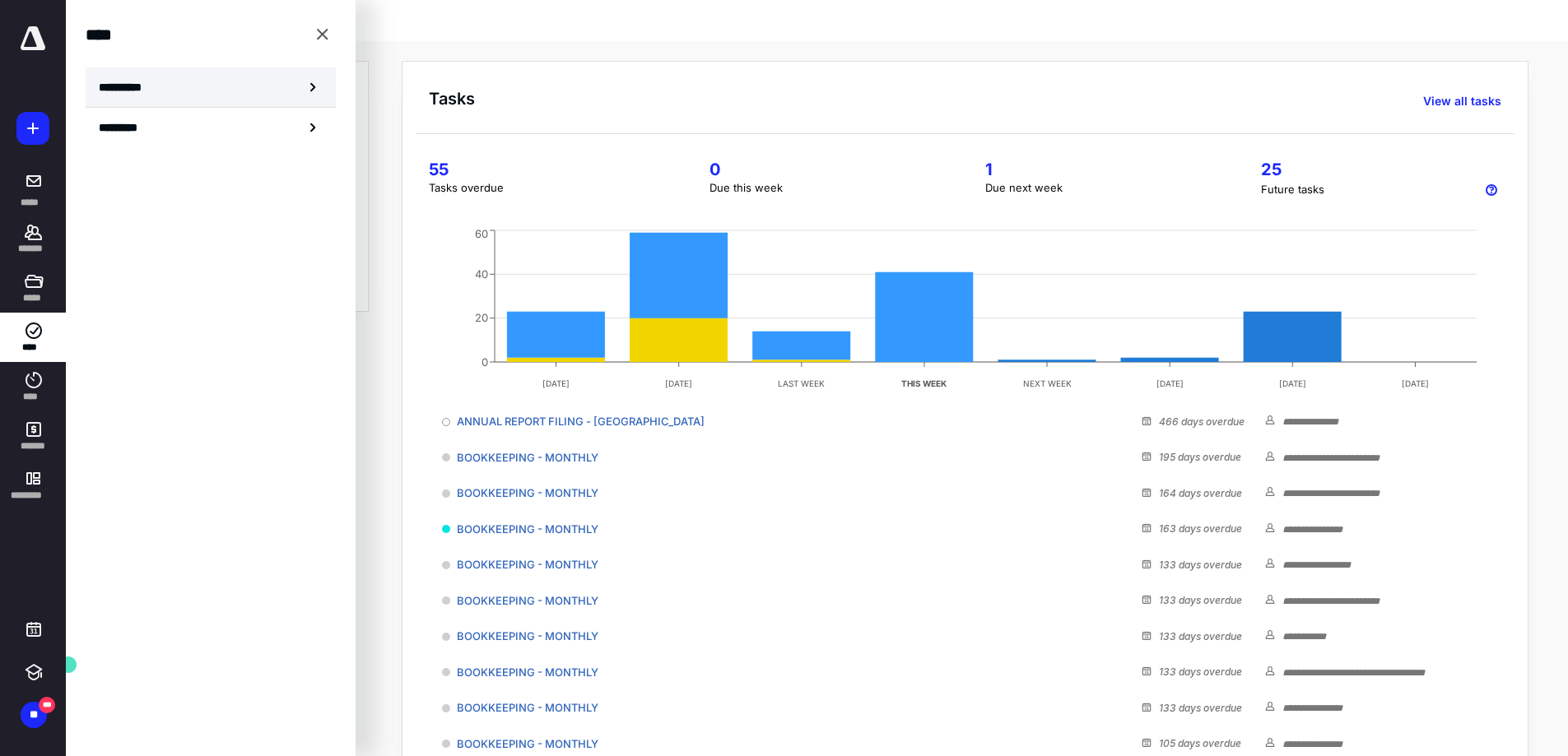 click on "**********" at bounding box center (211, 87) 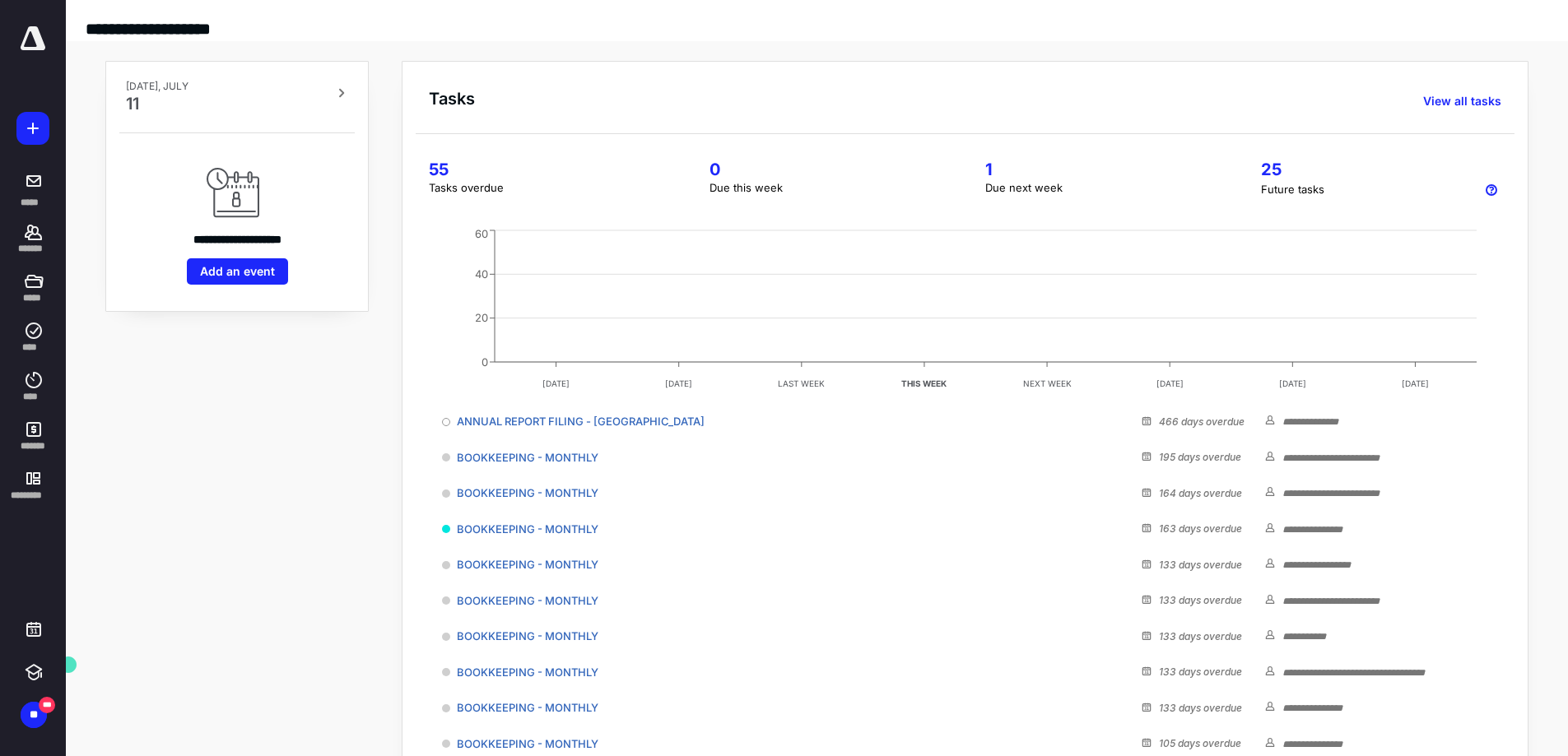 scroll, scrollTop: 0, scrollLeft: 0, axis: both 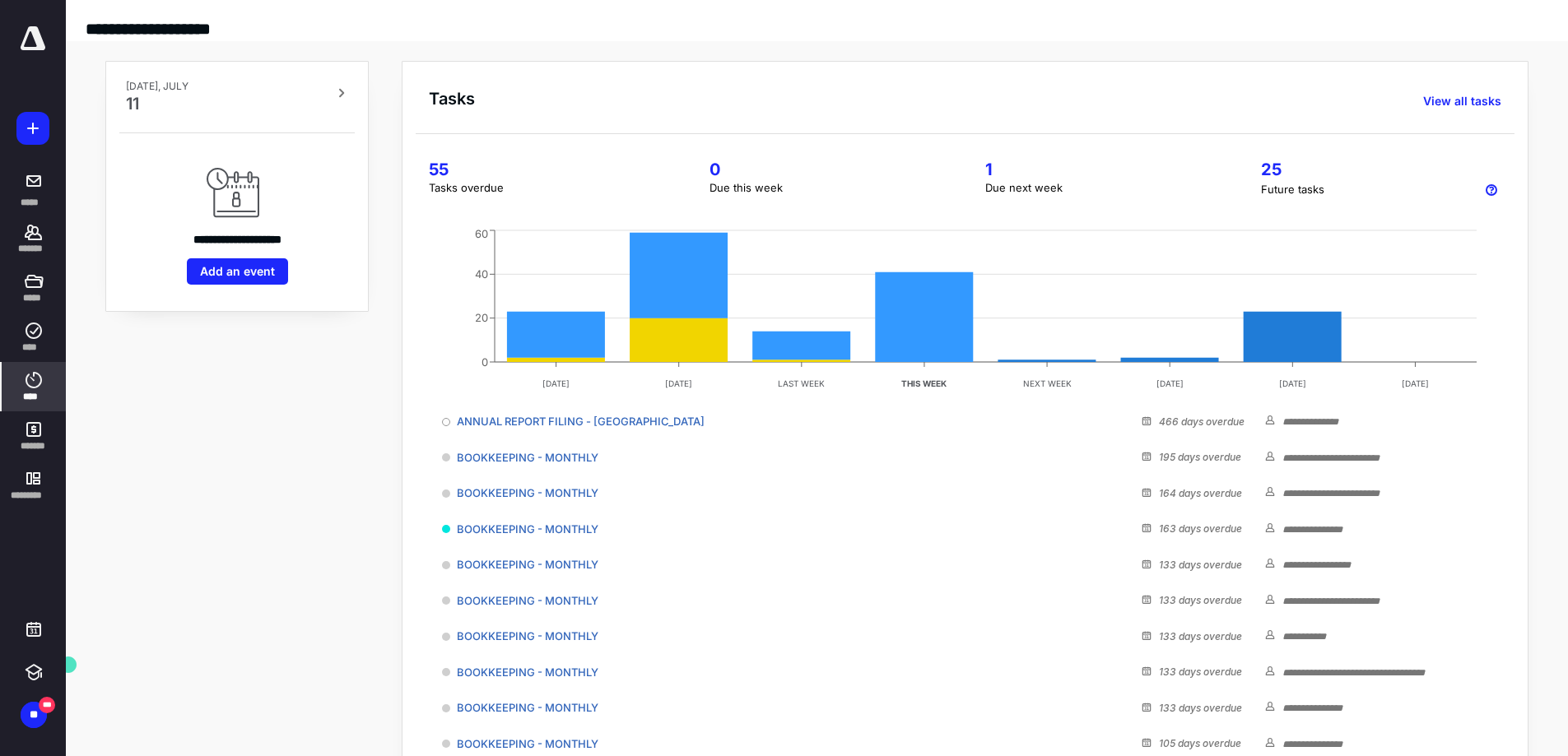 click on "****" at bounding box center [34, 397] 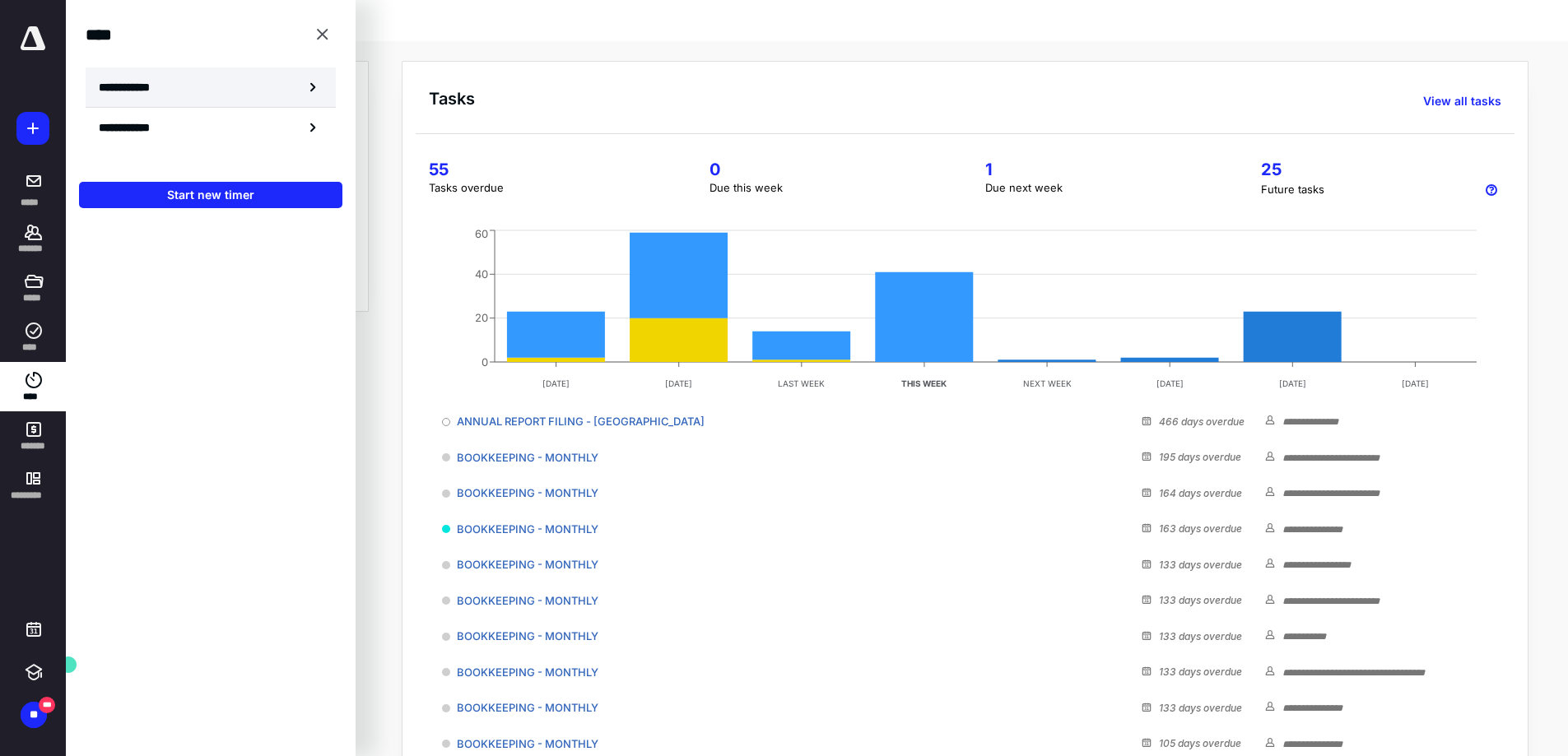click on "**********" at bounding box center [211, 87] 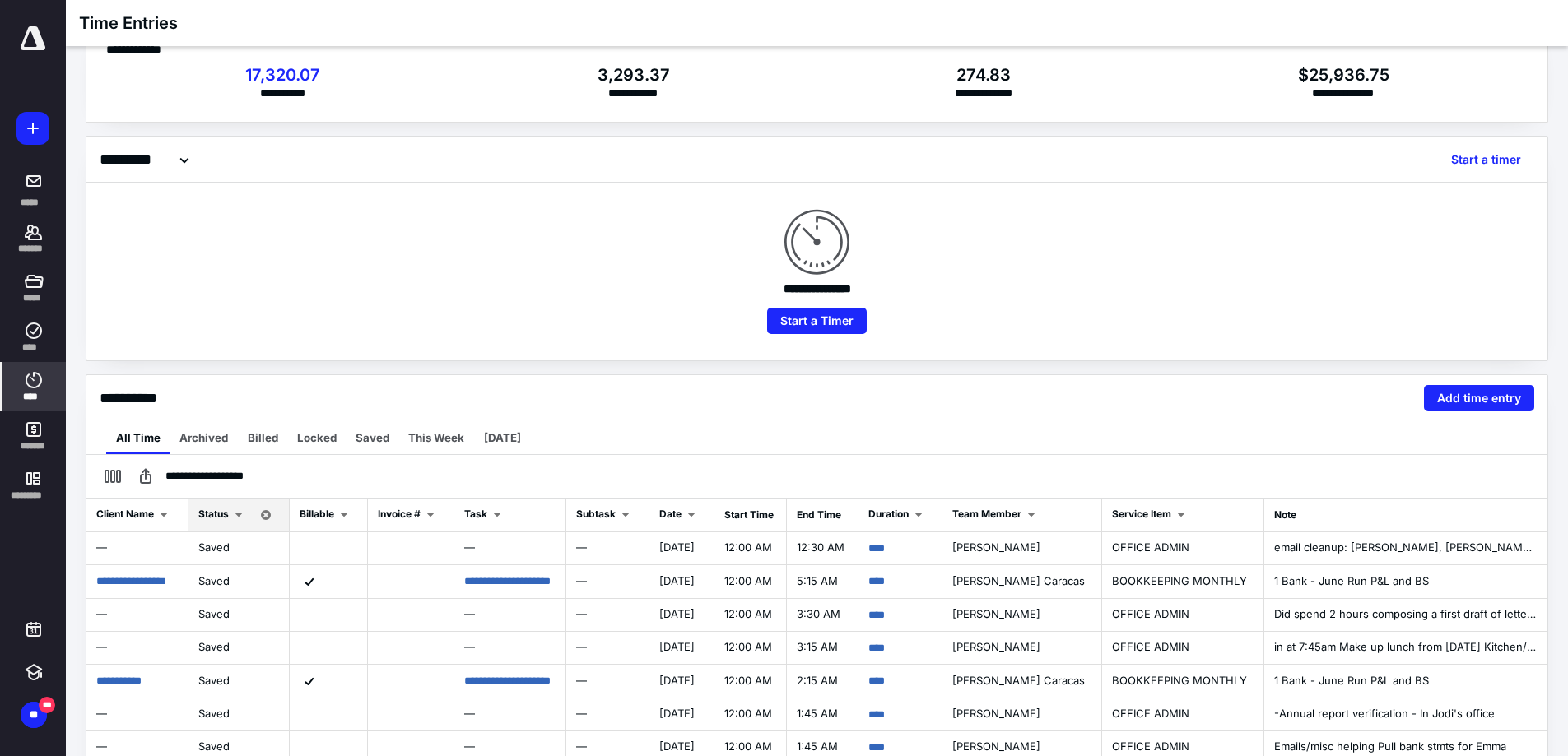 scroll, scrollTop: 0, scrollLeft: 0, axis: both 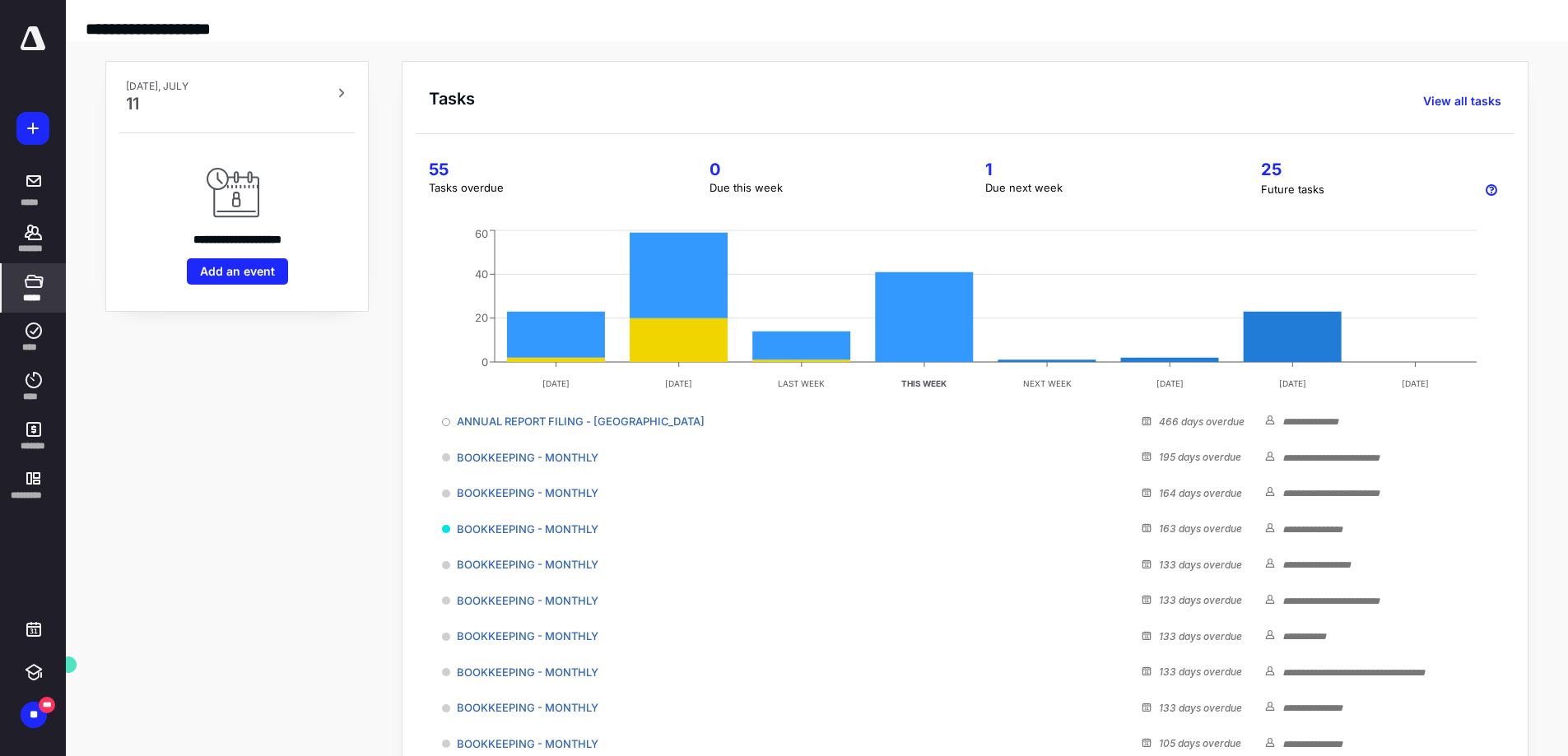 click on "*****" at bounding box center [34, 288] 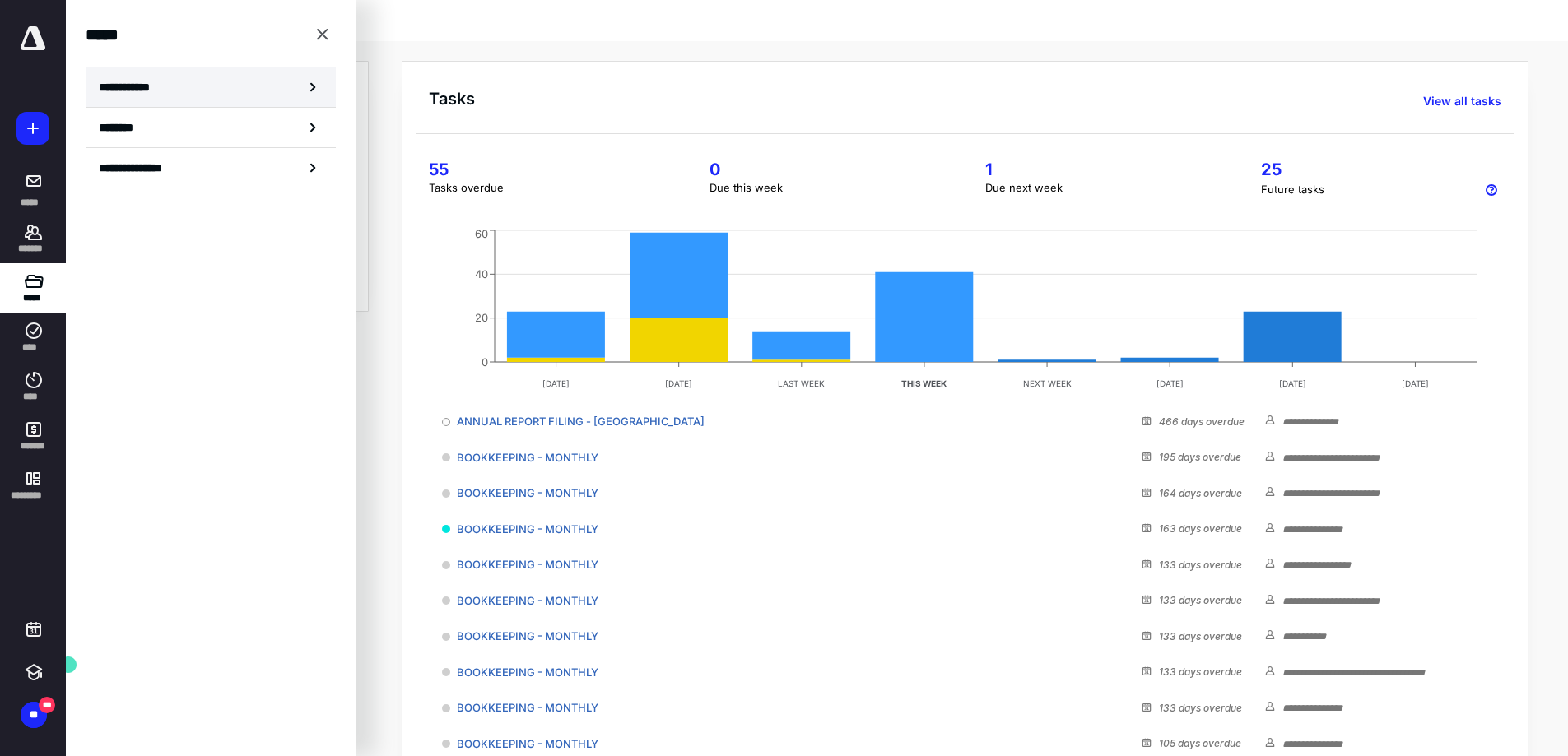 click on "**********" at bounding box center [211, 87] 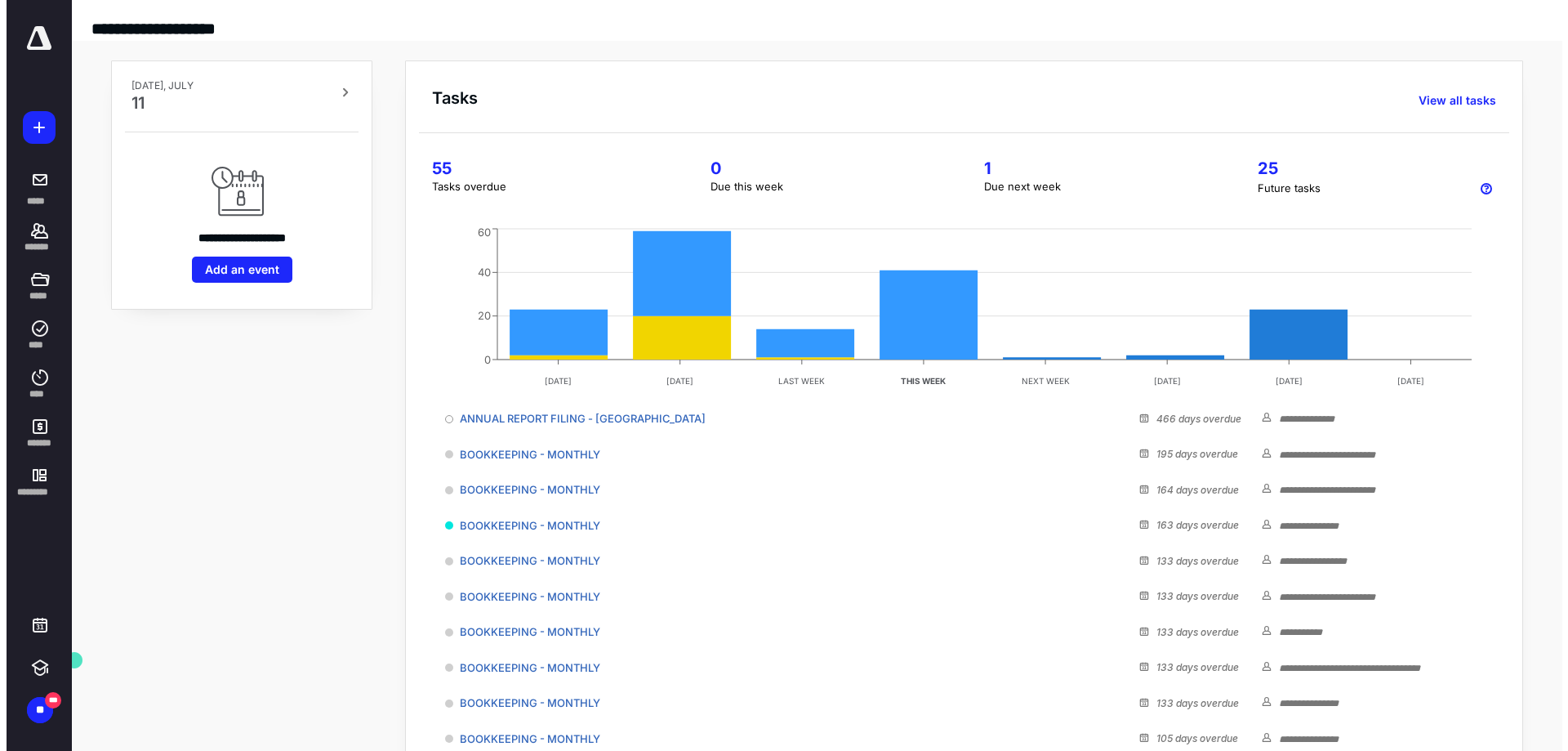 scroll, scrollTop: 0, scrollLeft: 0, axis: both 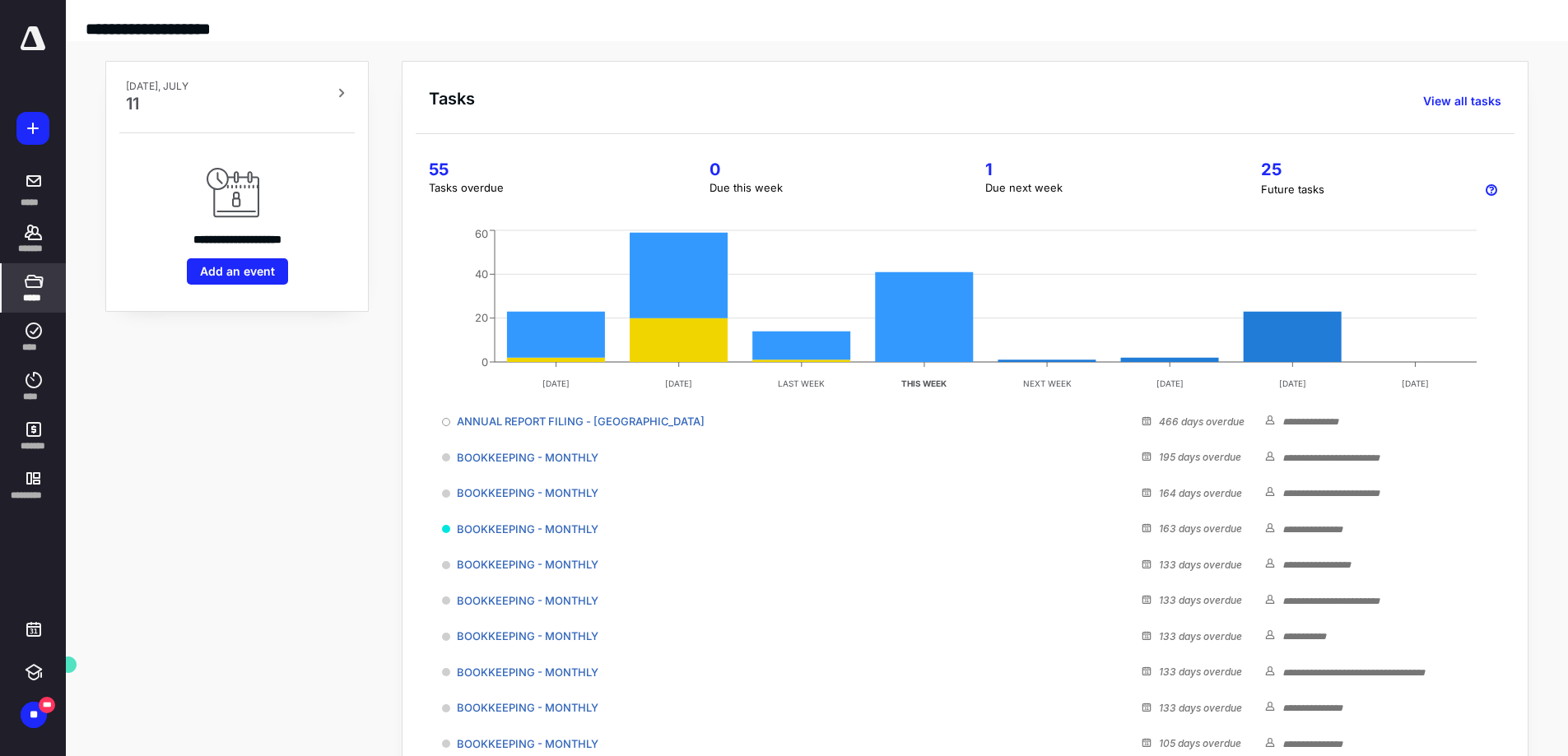 click 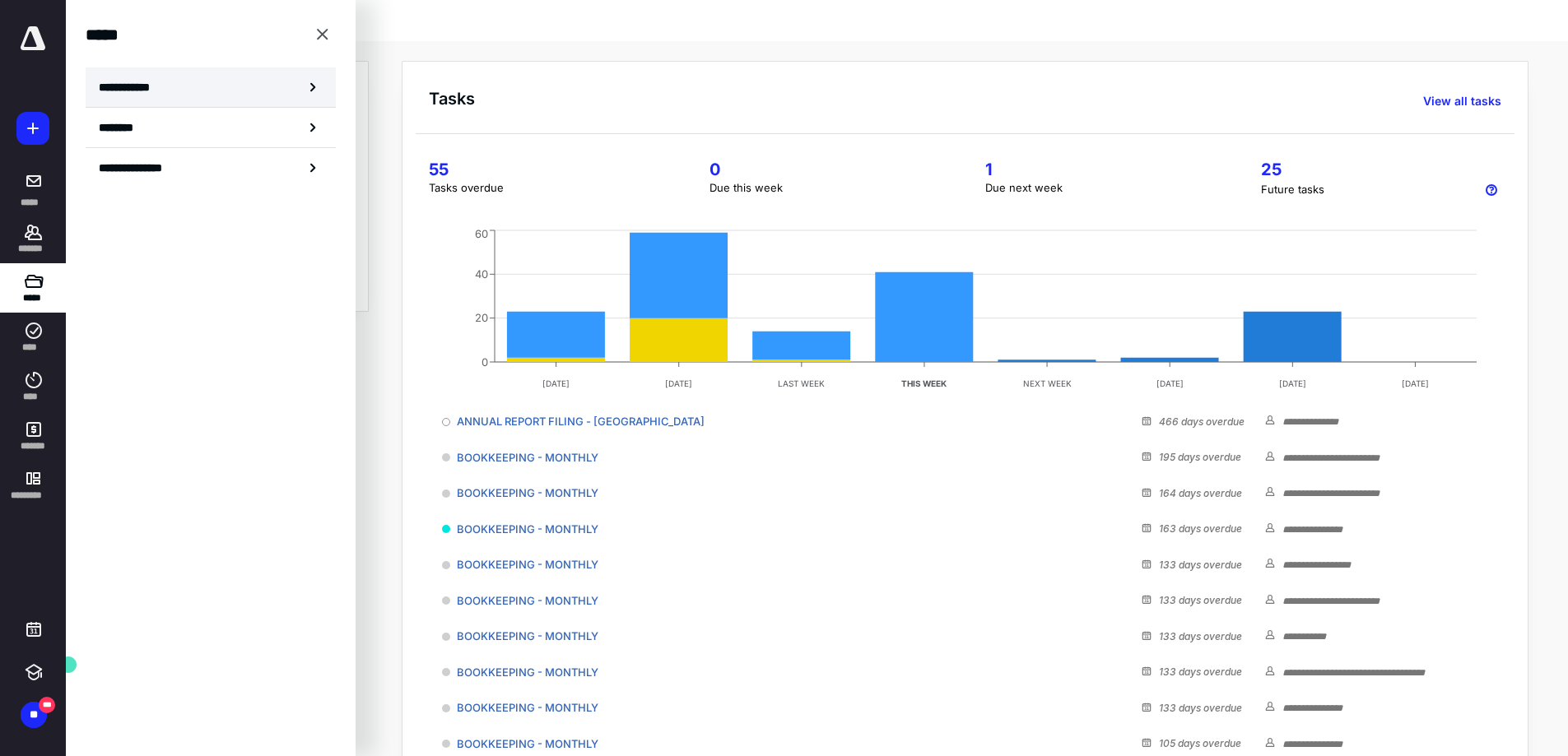 click on "**********" at bounding box center [211, 87] 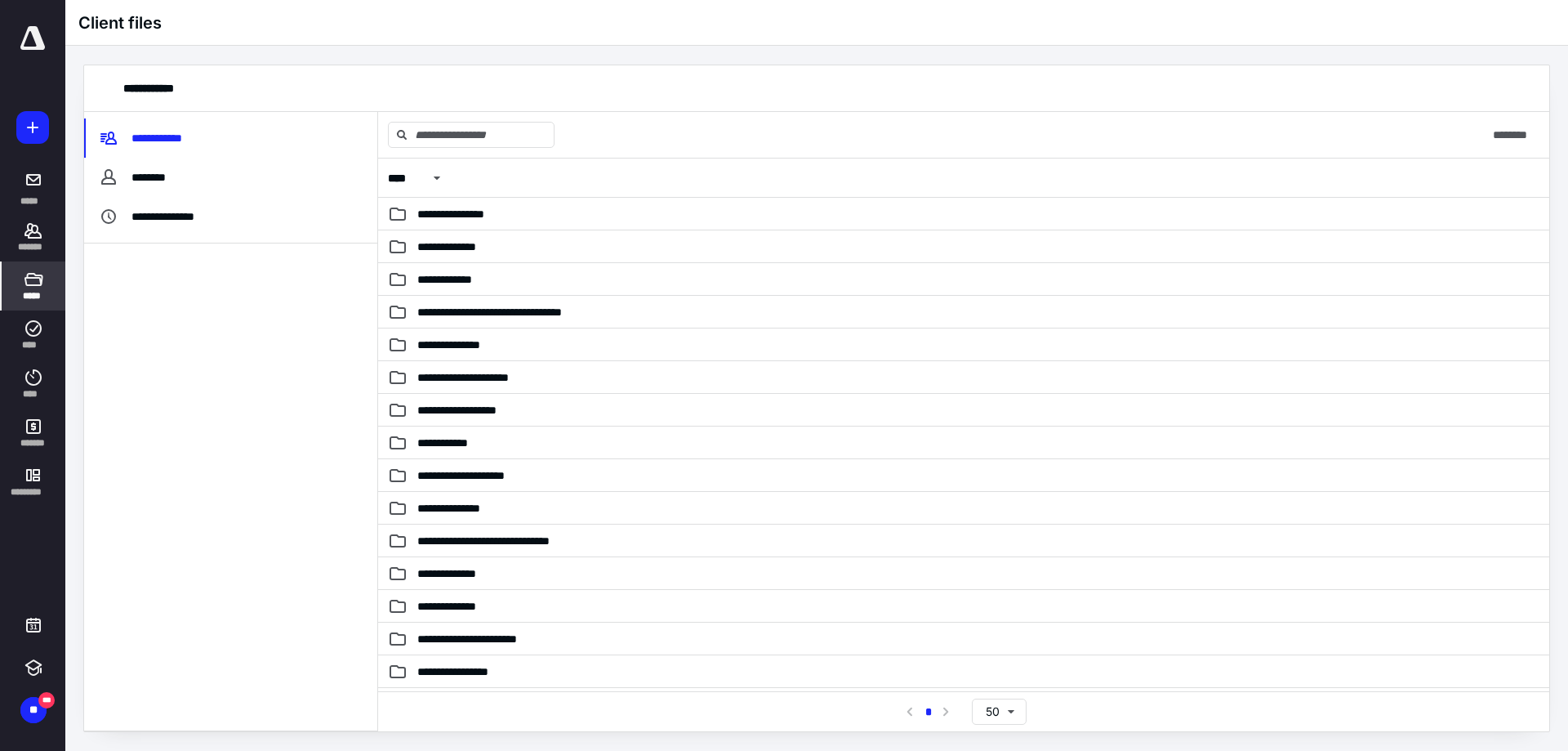 click at bounding box center (230, 487) 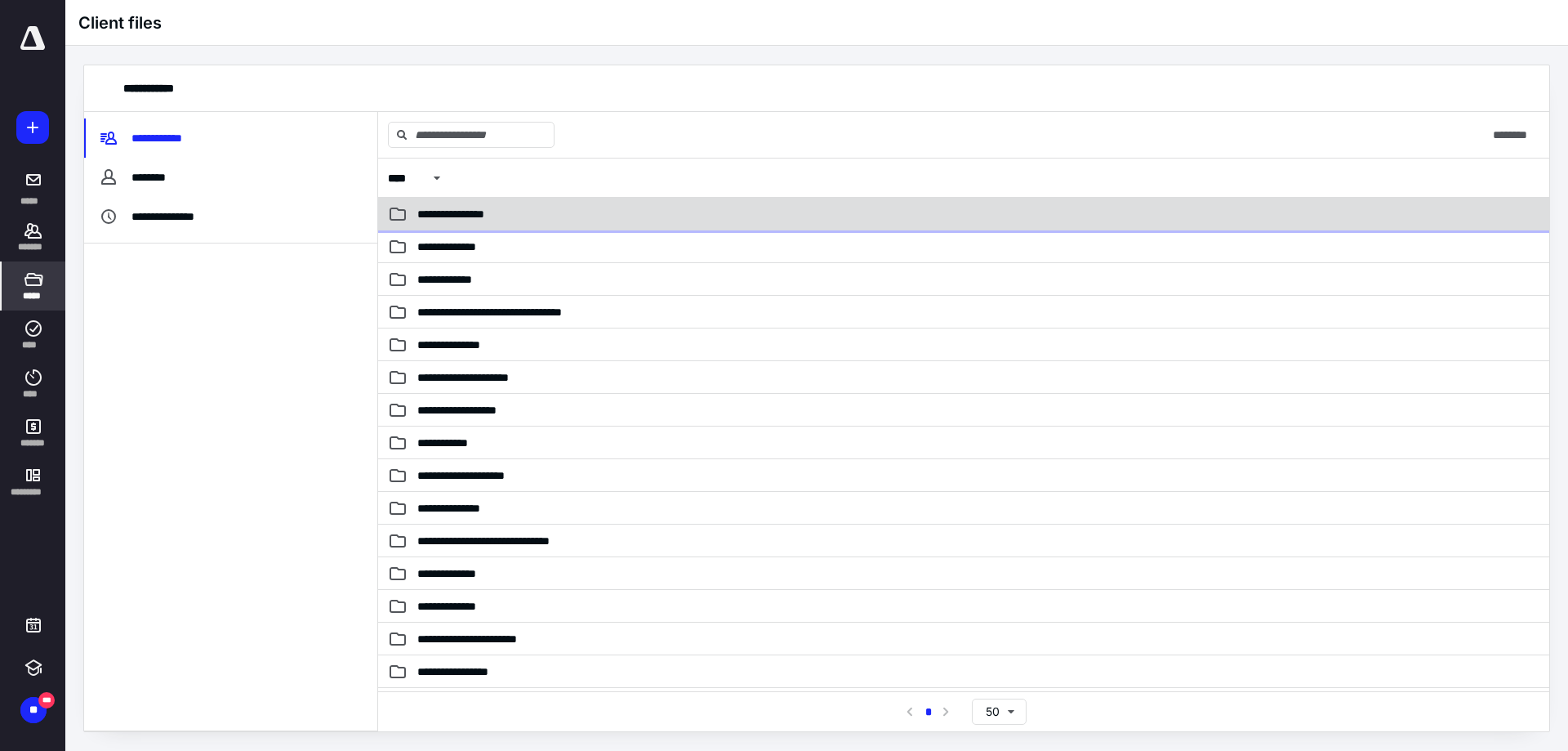 click on "**********" at bounding box center [471, 214] 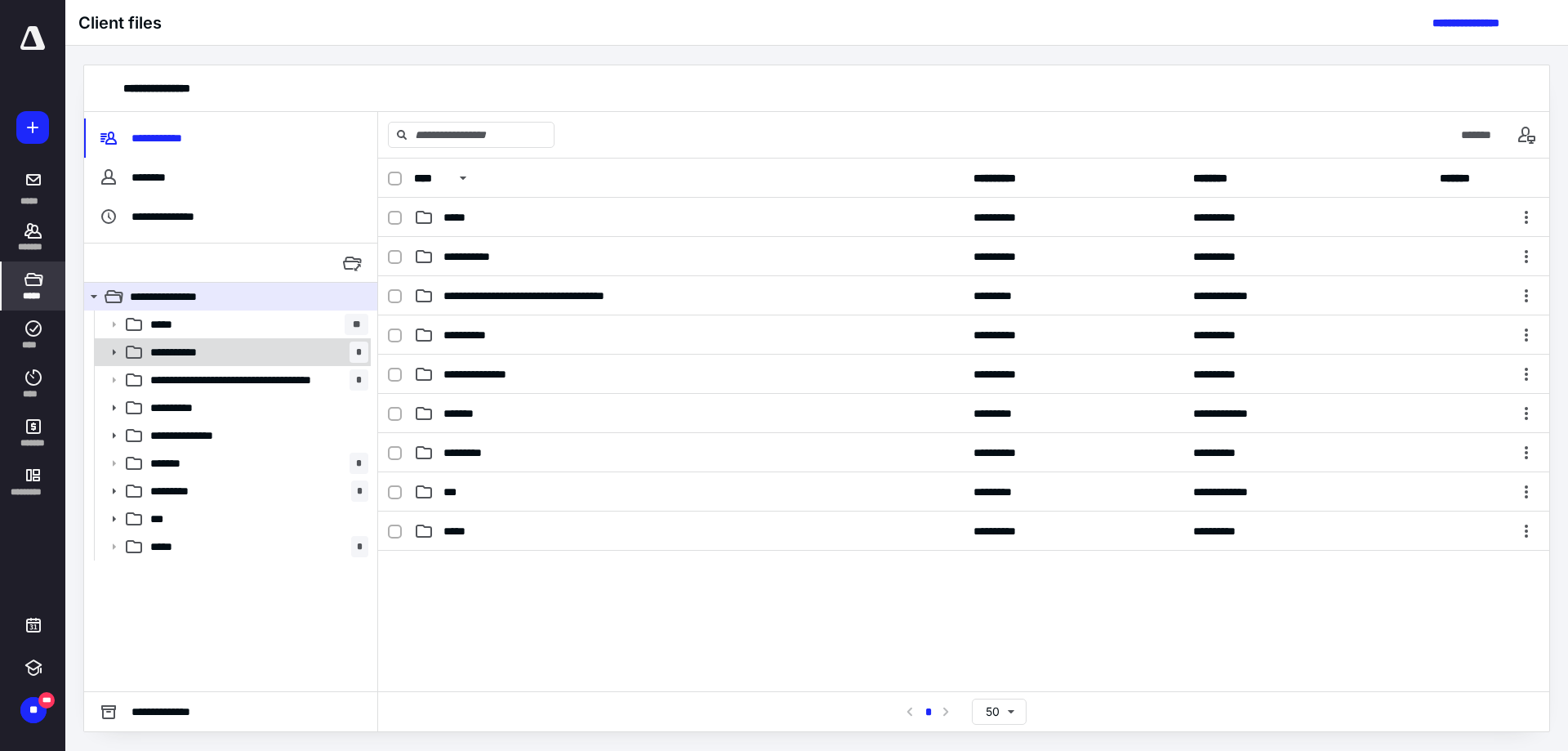 click on "**********" at bounding box center [191, 352] 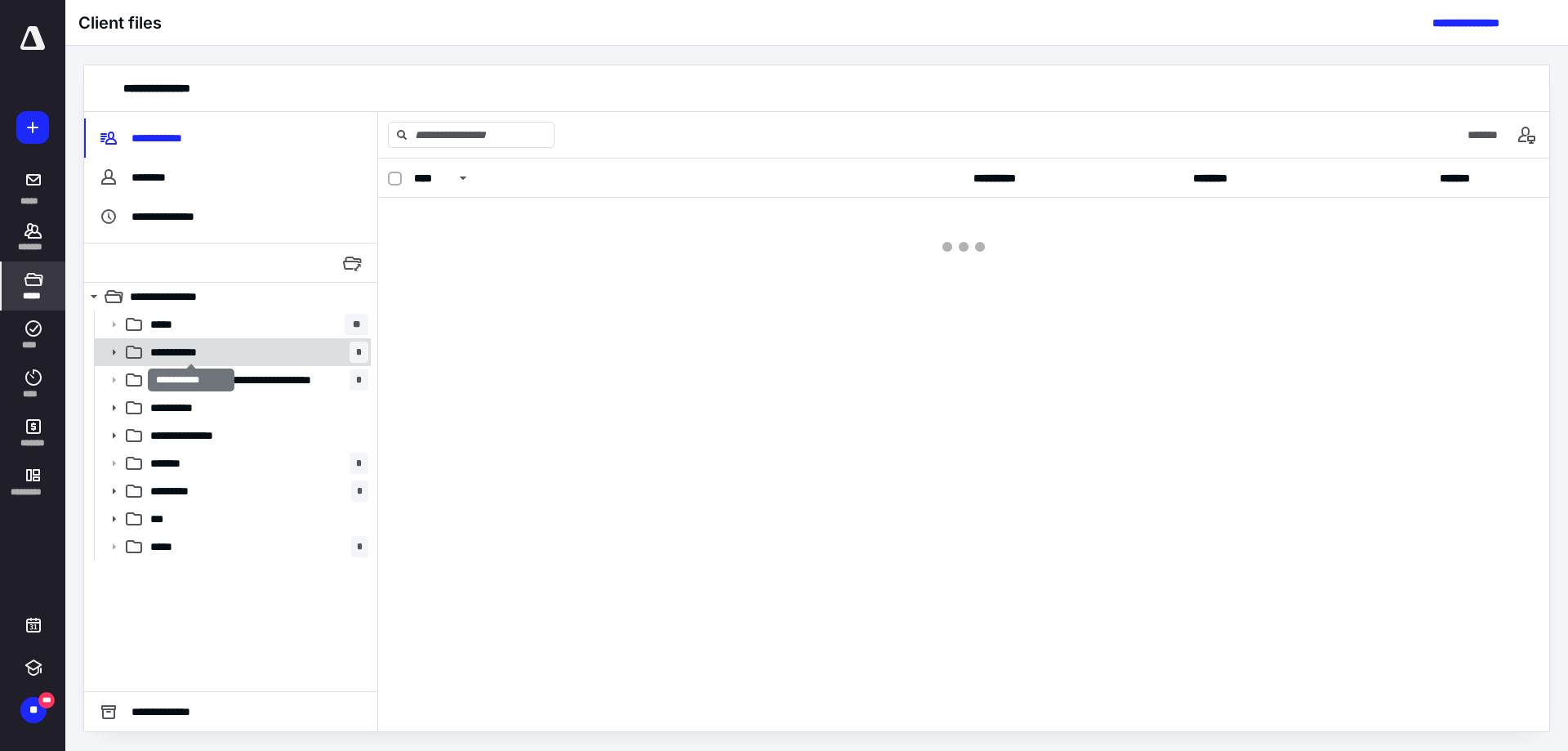 click on "**********" at bounding box center (191, 352) 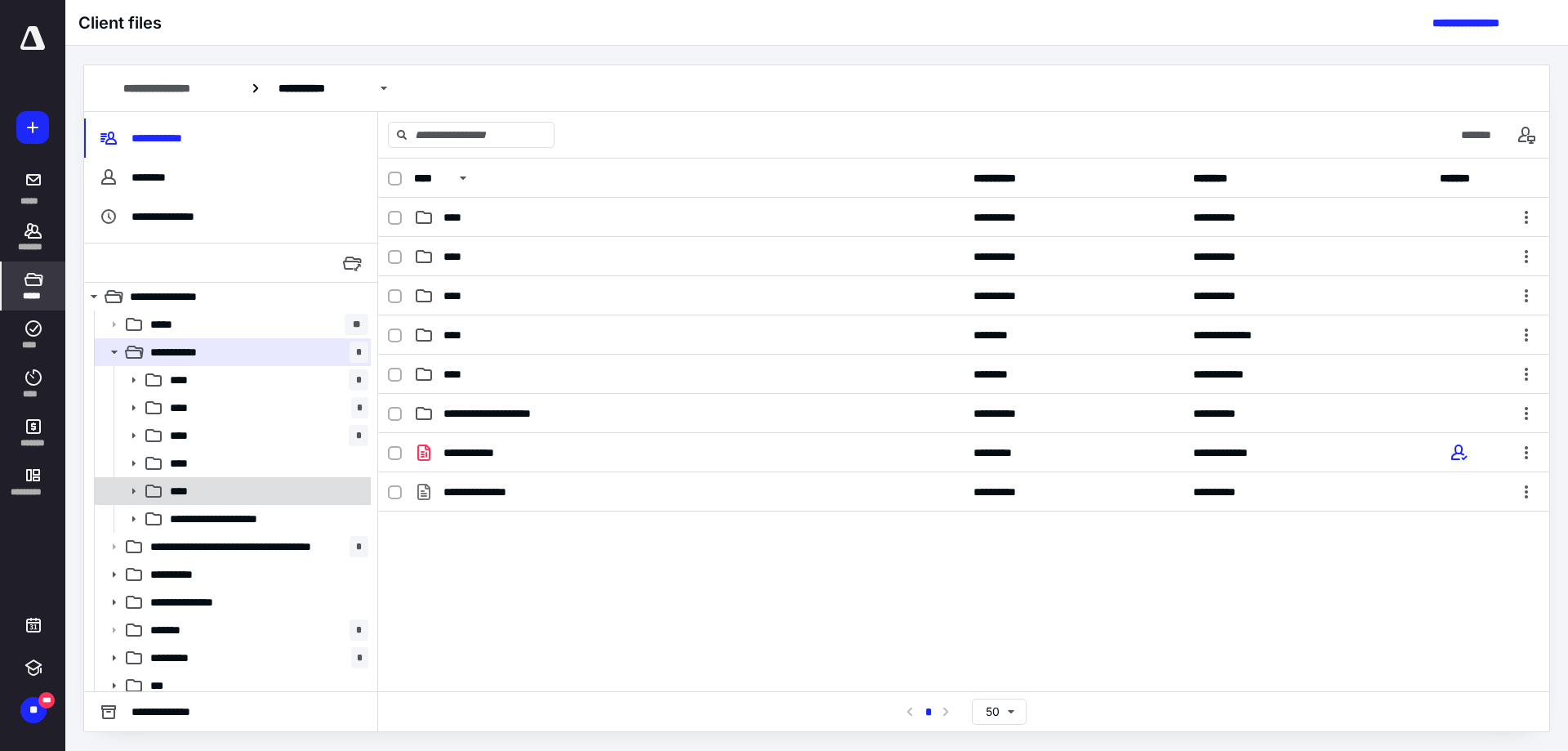 click on "****" at bounding box center [231, 491] 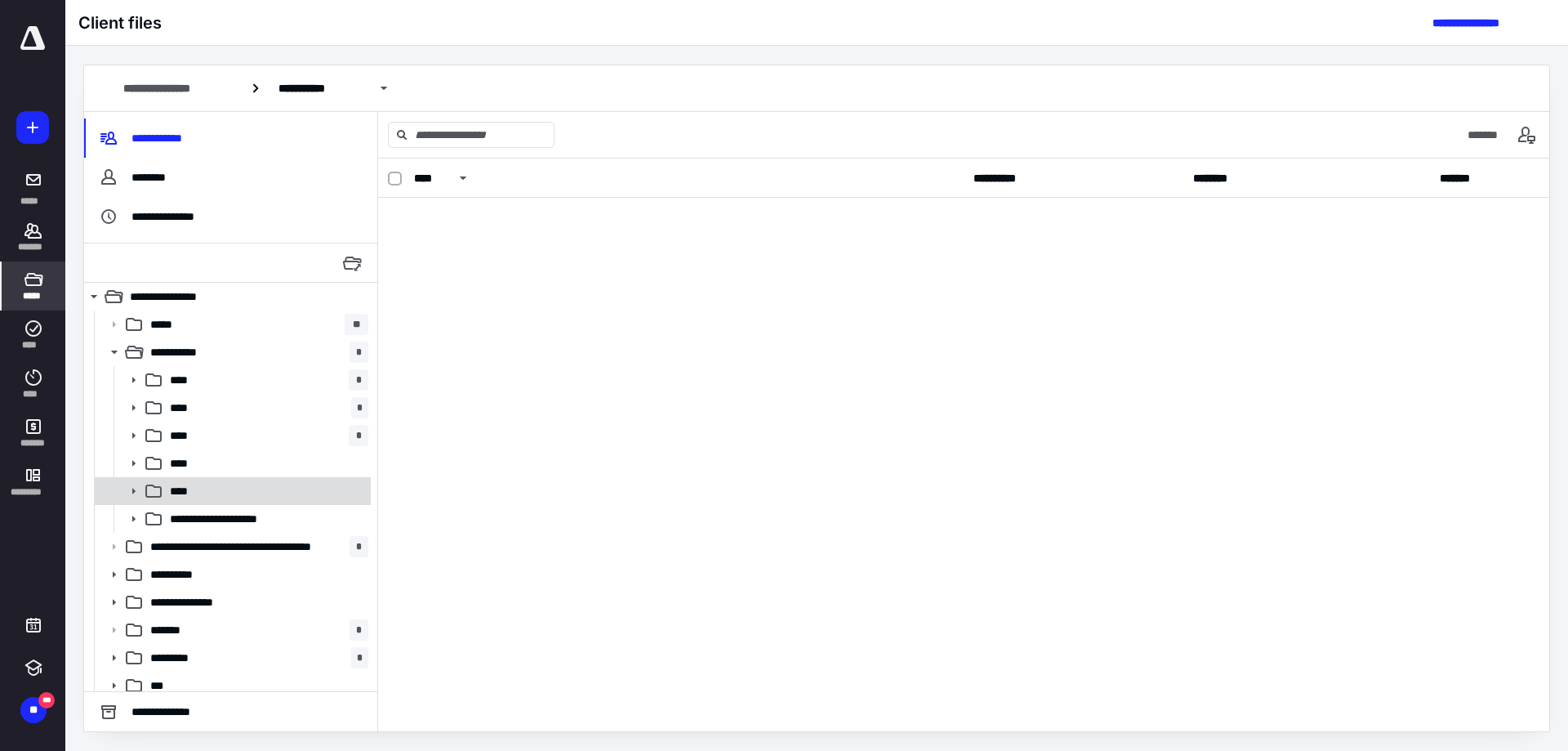 click on "****" at bounding box center (231, 491) 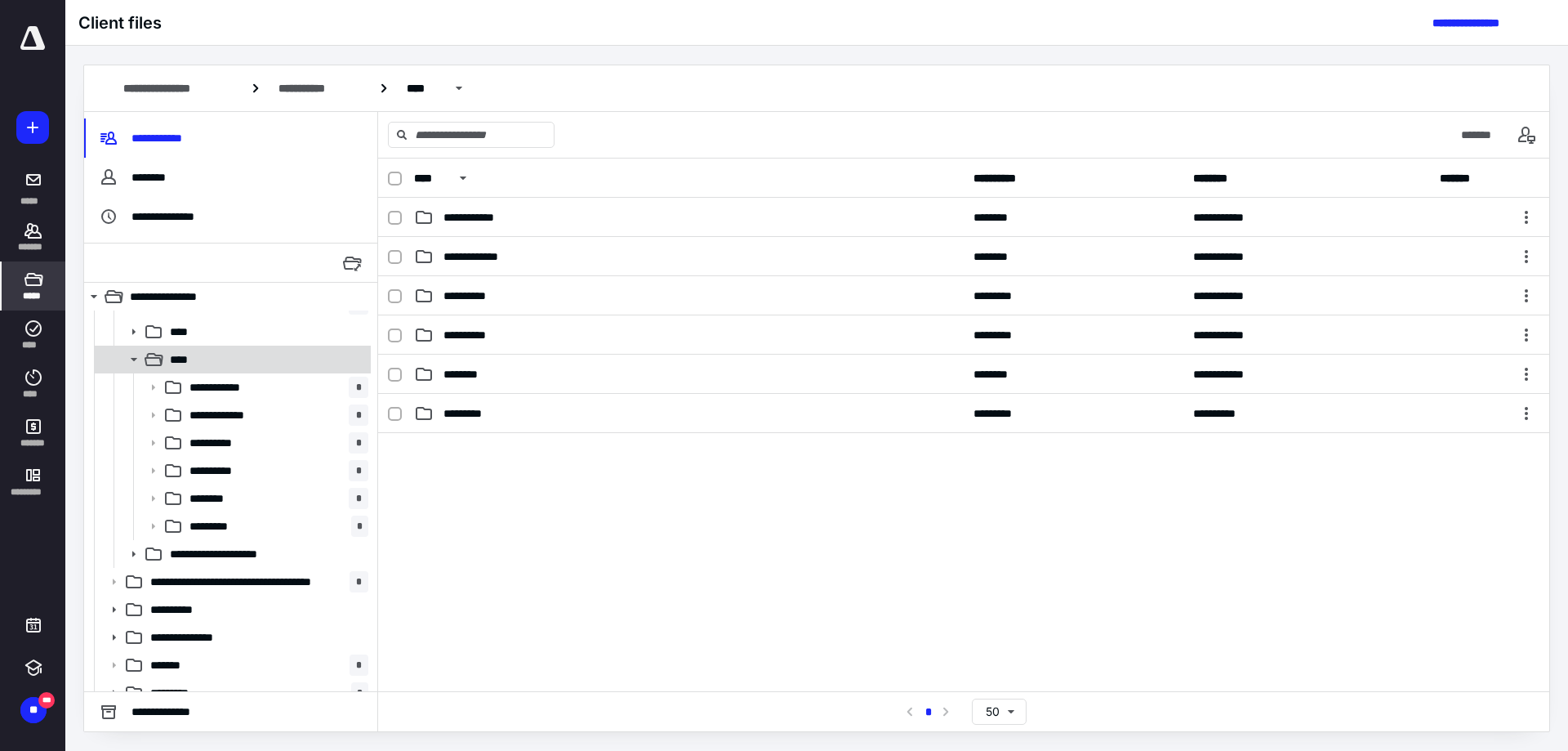 scroll, scrollTop: 203, scrollLeft: 0, axis: vertical 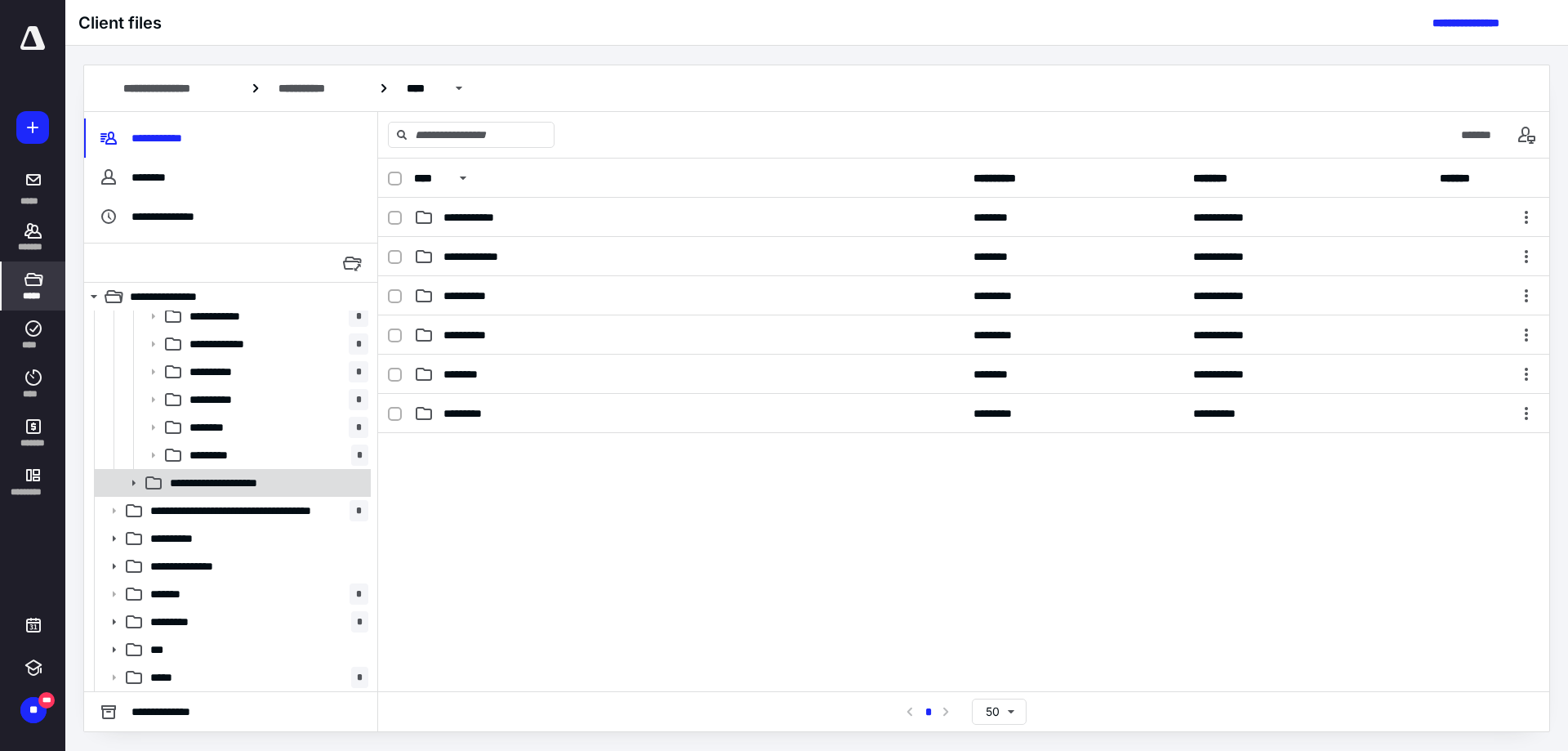 click on "**********" at bounding box center (231, 483) 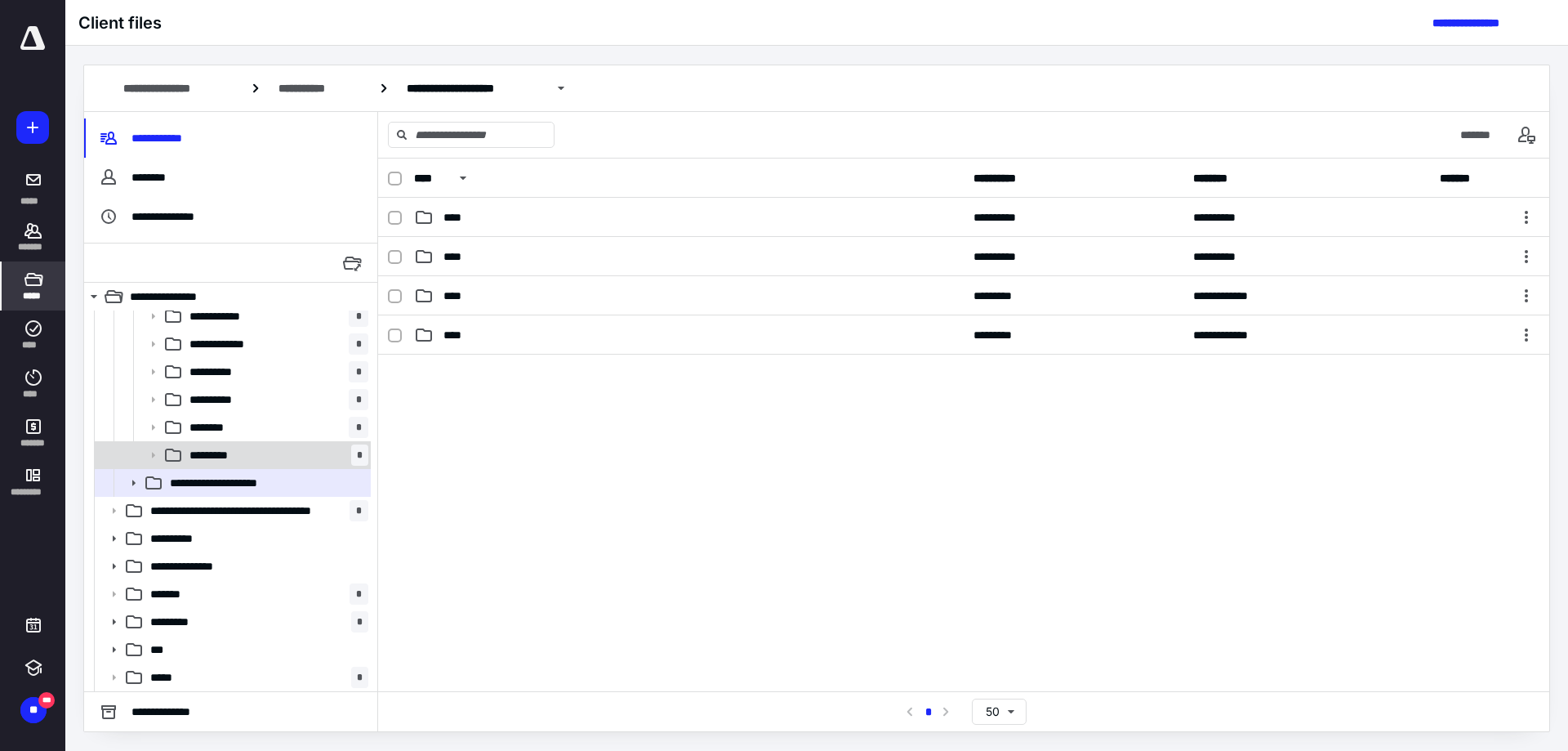 click on "********* *" at bounding box center (231, 455) 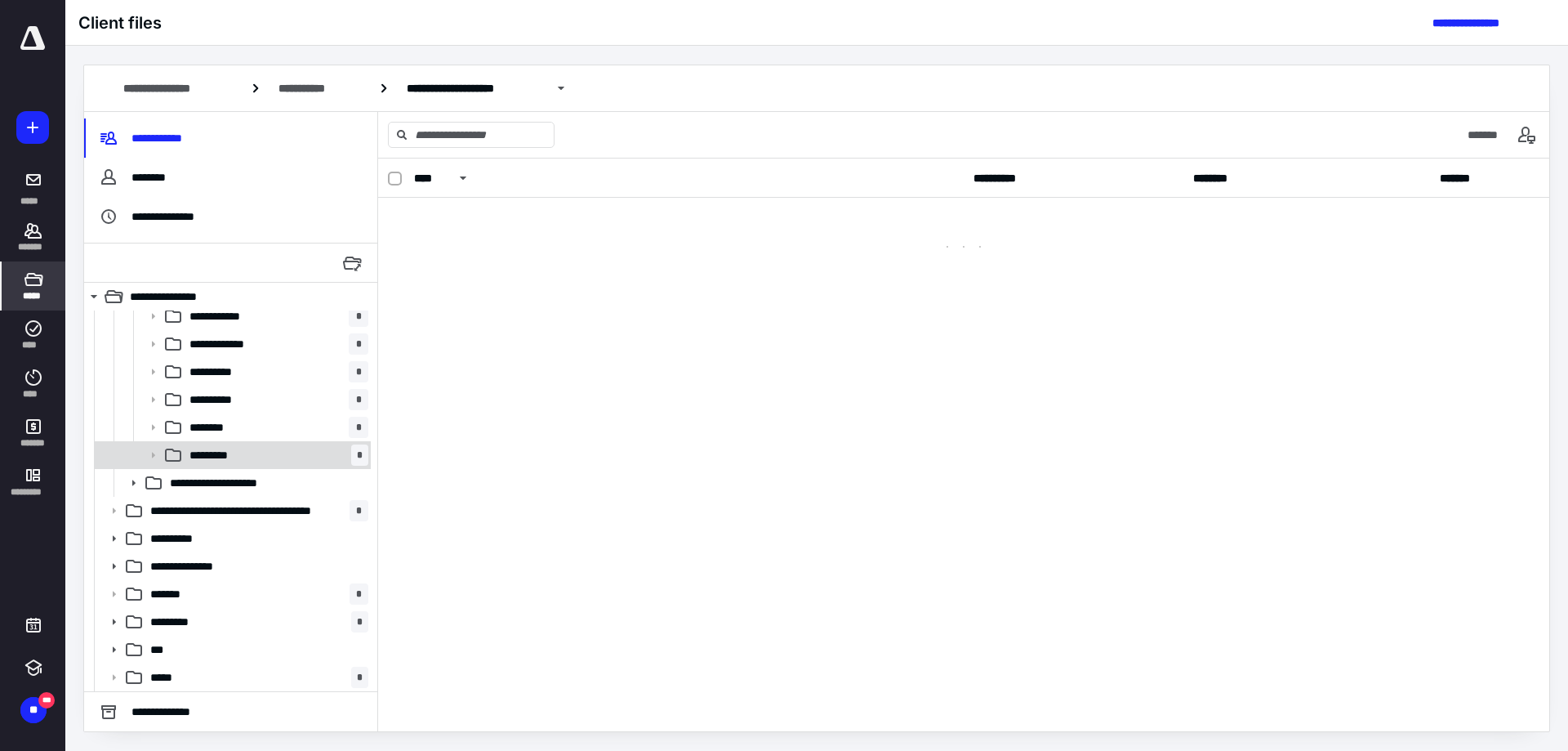 click on "********* *" at bounding box center [231, 455] 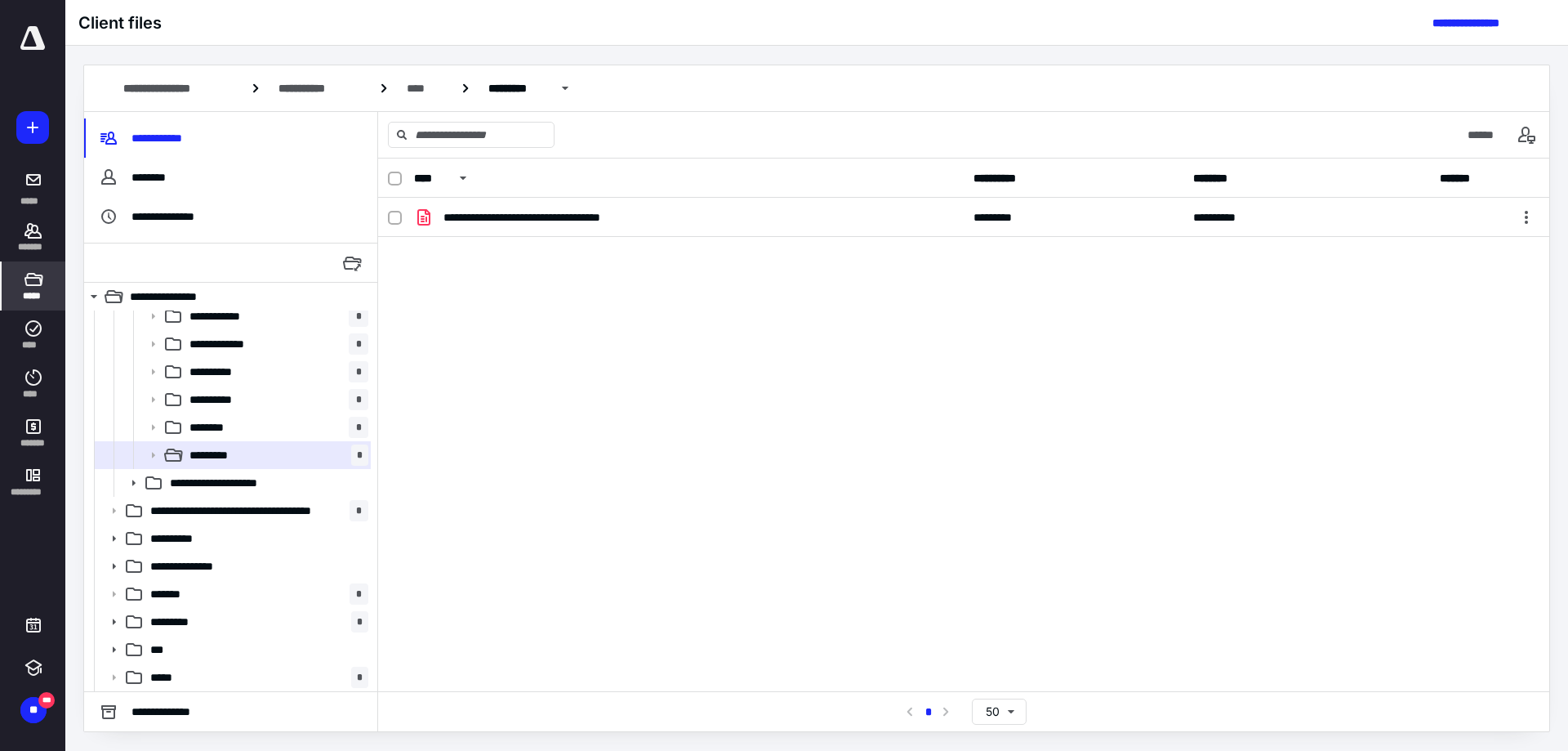 click on "**********" at bounding box center [964, 425] 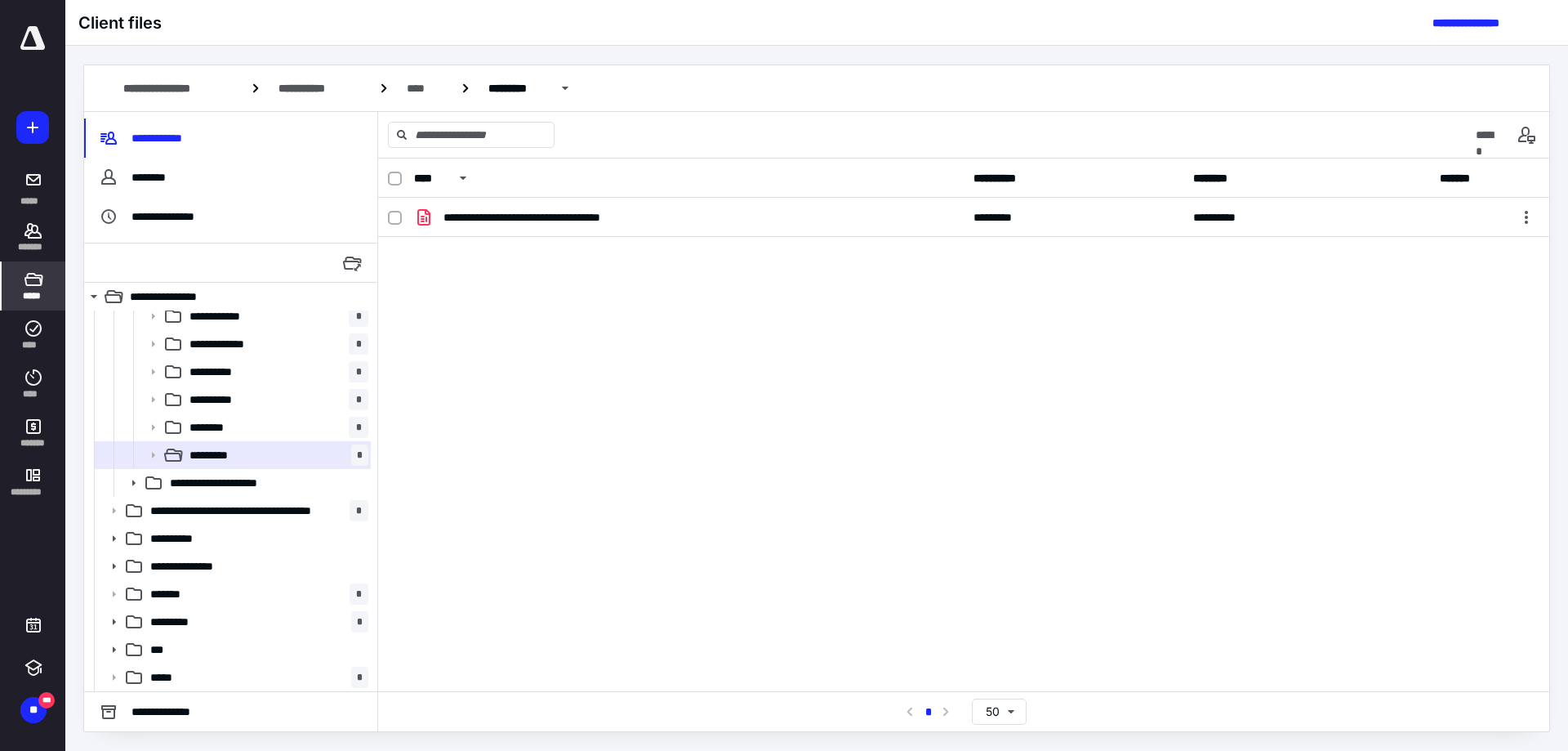click on "**********" at bounding box center (964, 425) 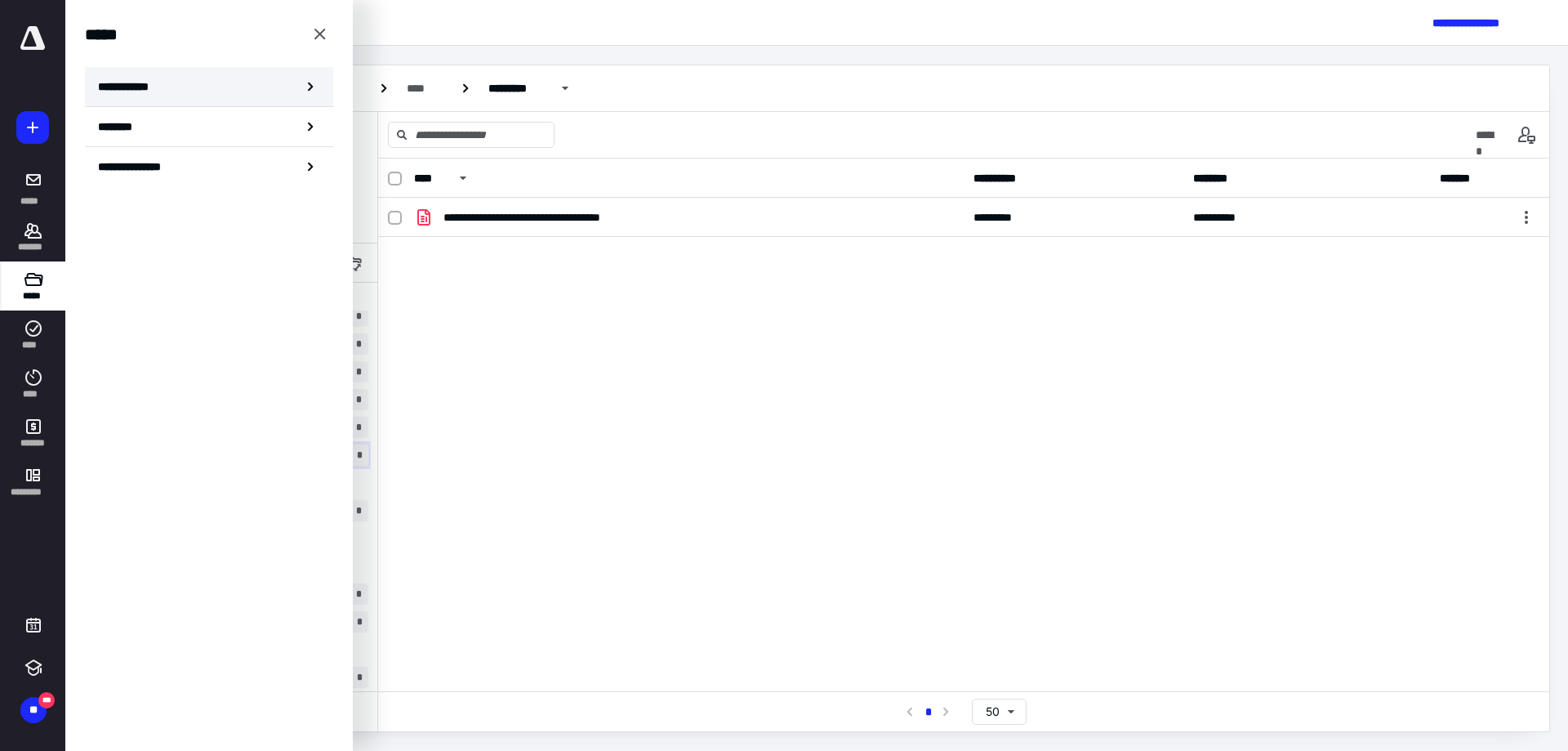 click on "**********" at bounding box center (209, 87) 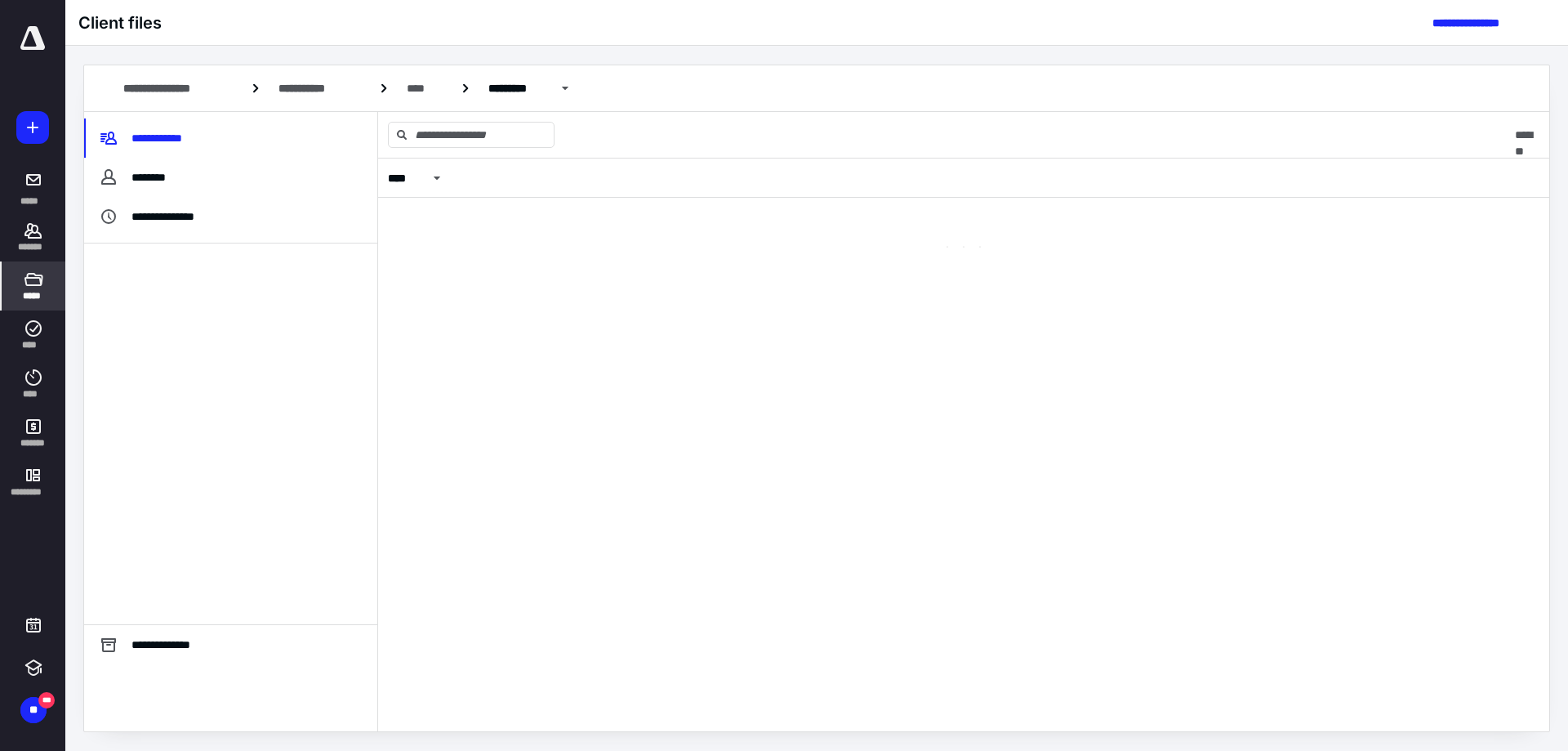 scroll, scrollTop: 0, scrollLeft: 0, axis: both 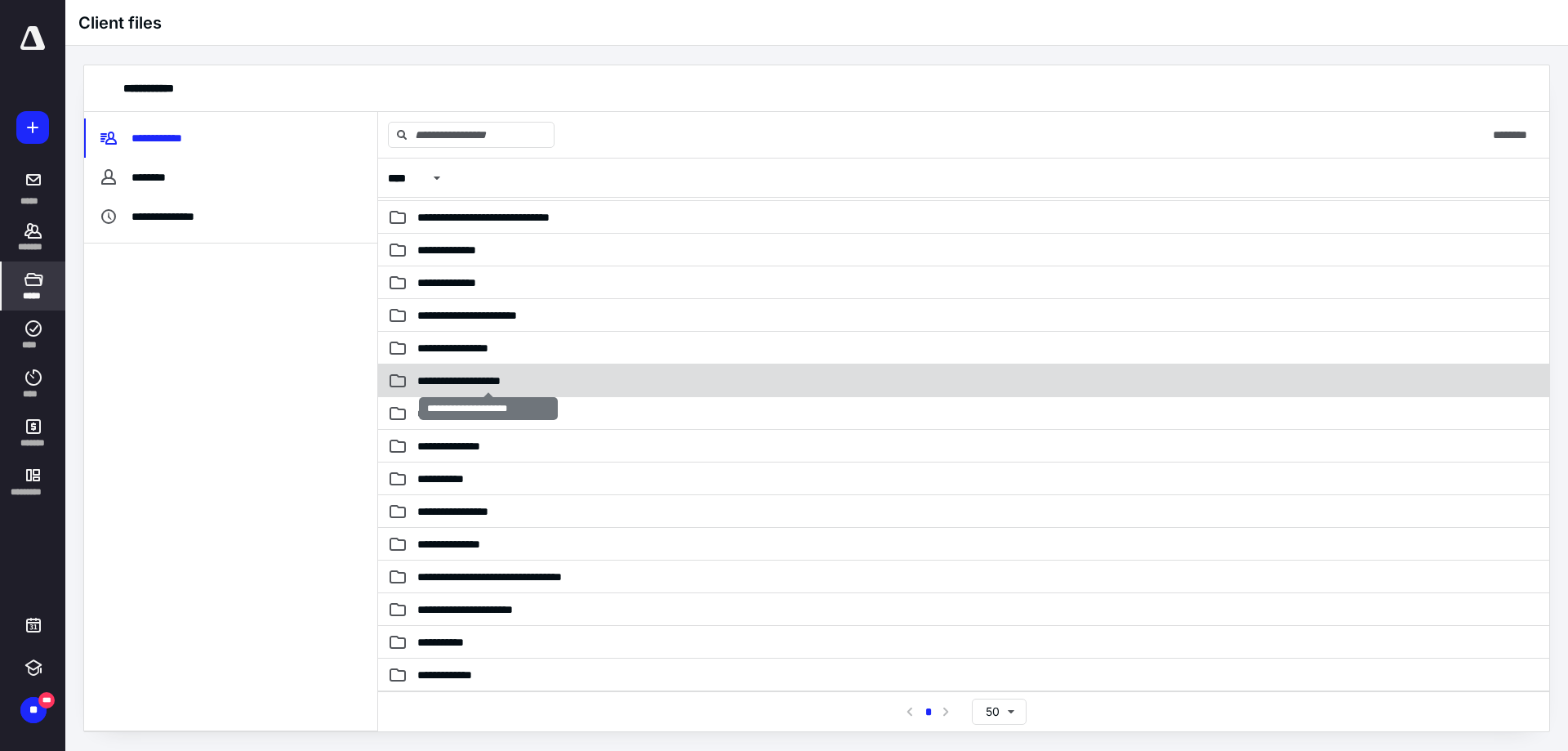 click on "**********" at bounding box center [488, 381] 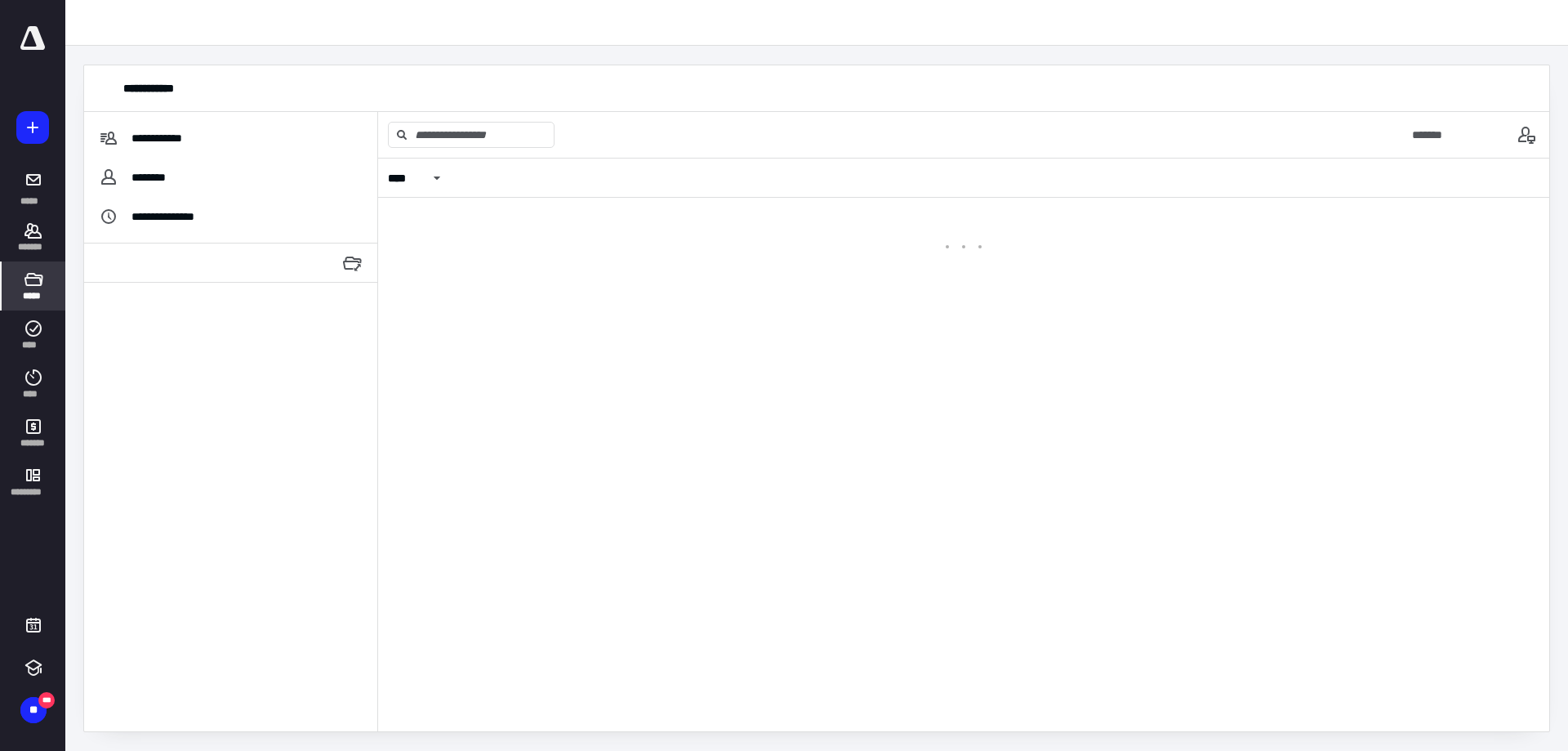 scroll, scrollTop: 0, scrollLeft: 0, axis: both 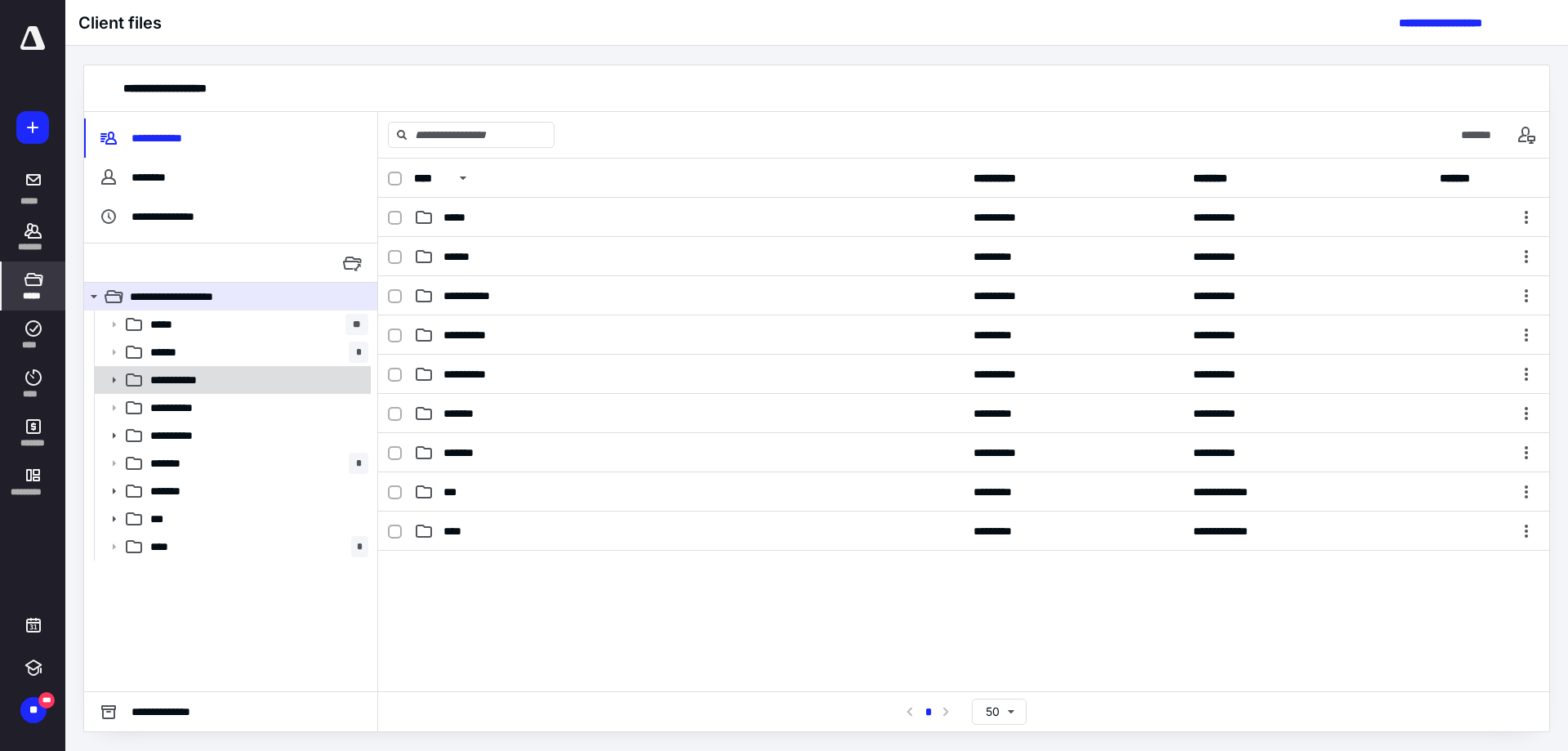 click on "**********" at bounding box center [256, 380] 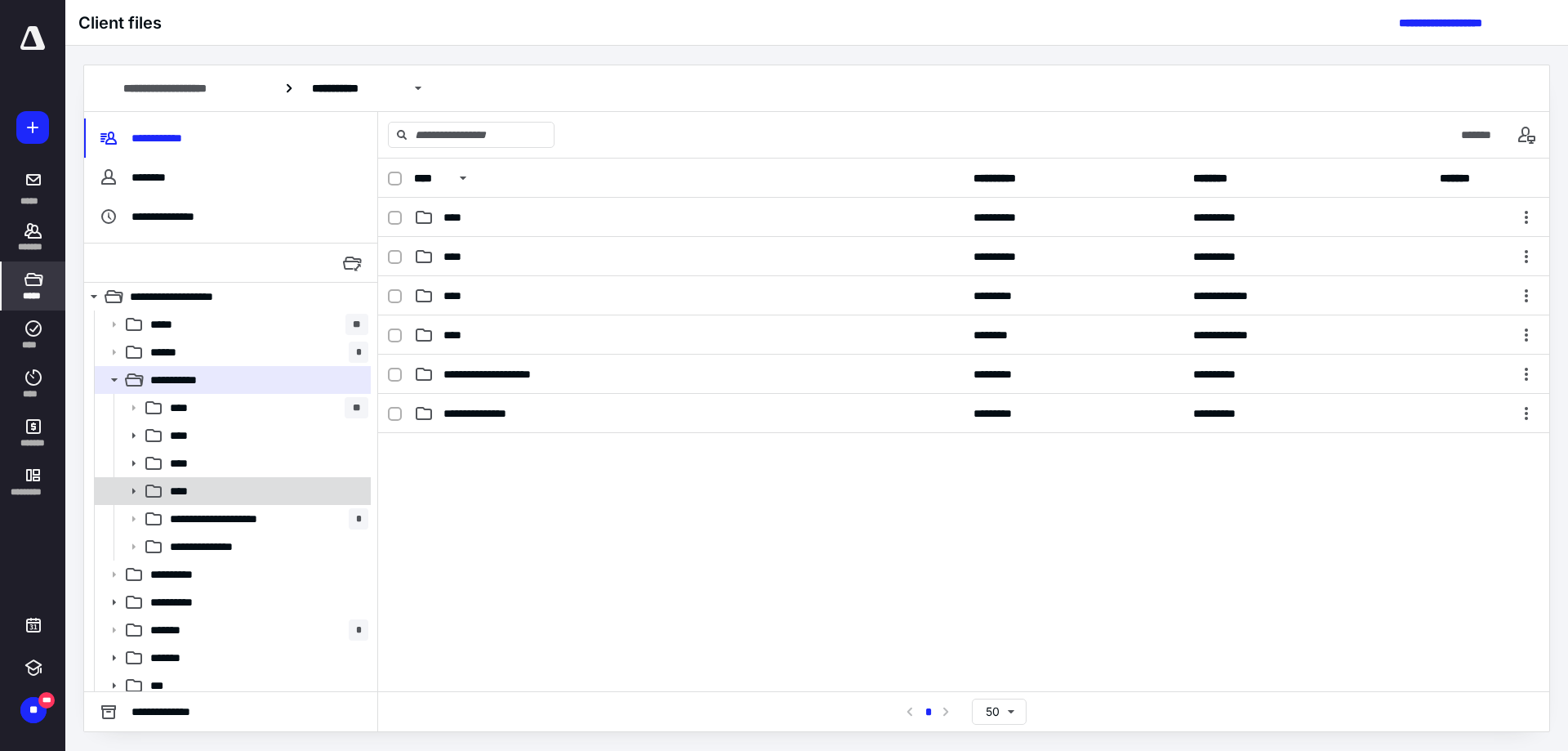 click on "****" at bounding box center [265, 491] 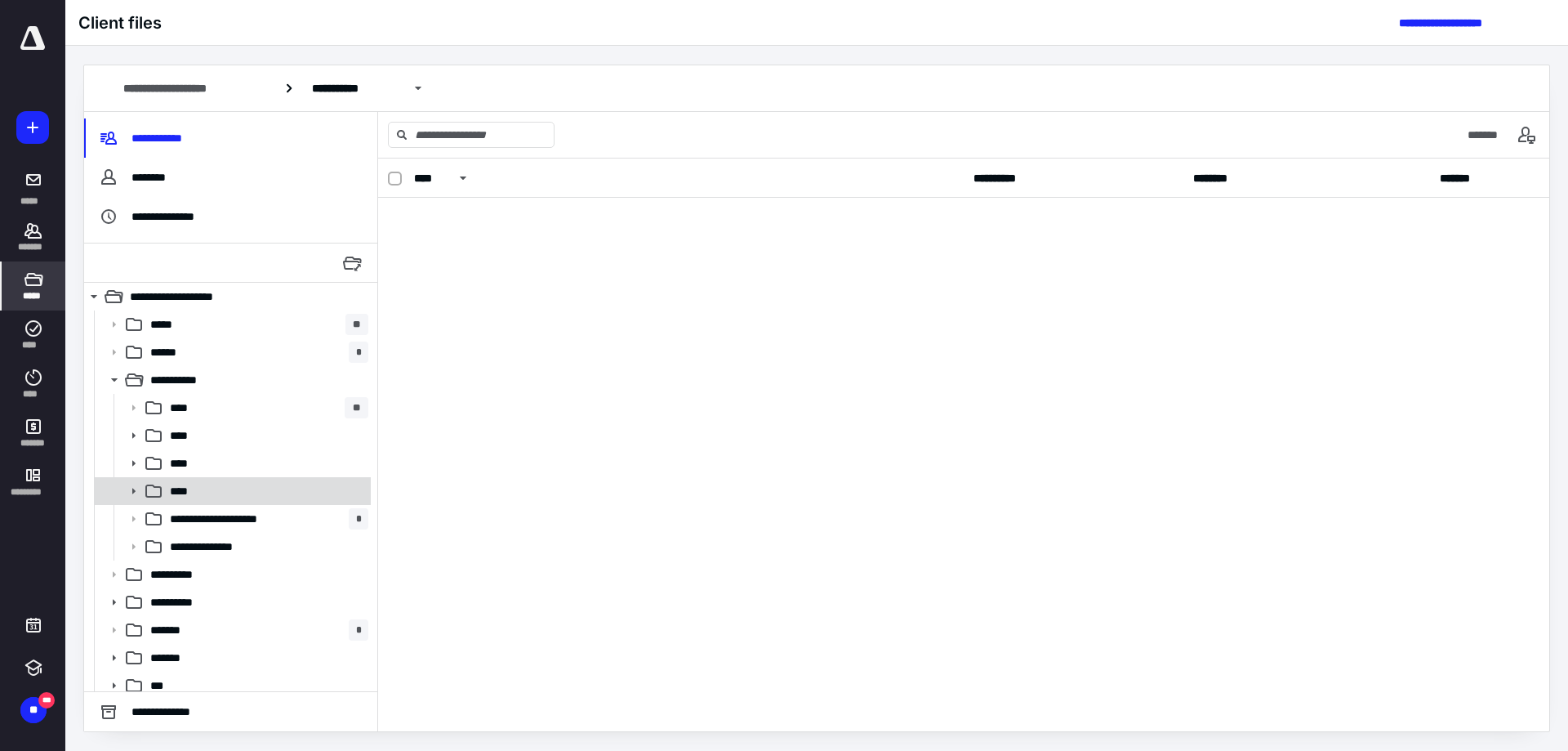 click on "****" at bounding box center [265, 491] 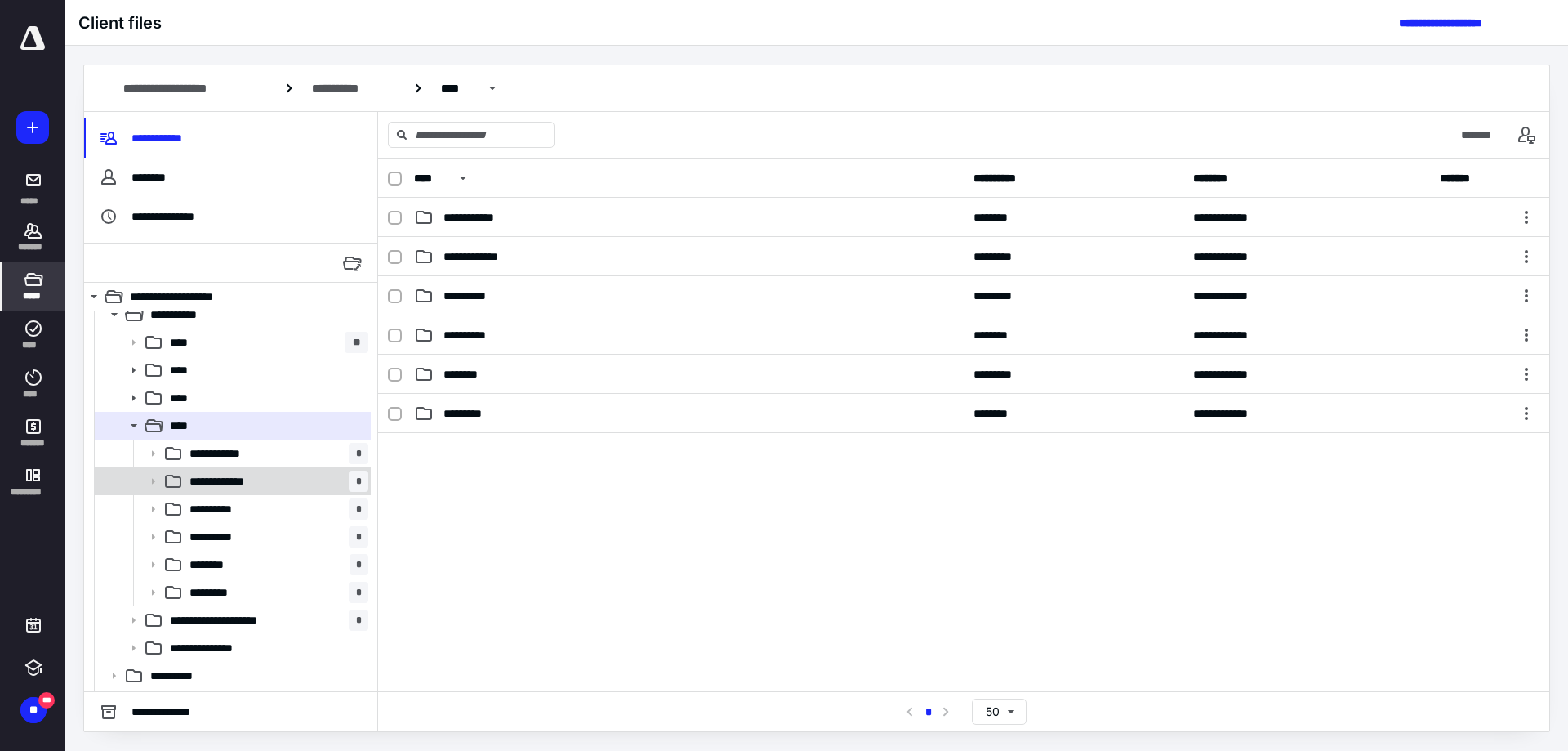 scroll, scrollTop: 203, scrollLeft: 0, axis: vertical 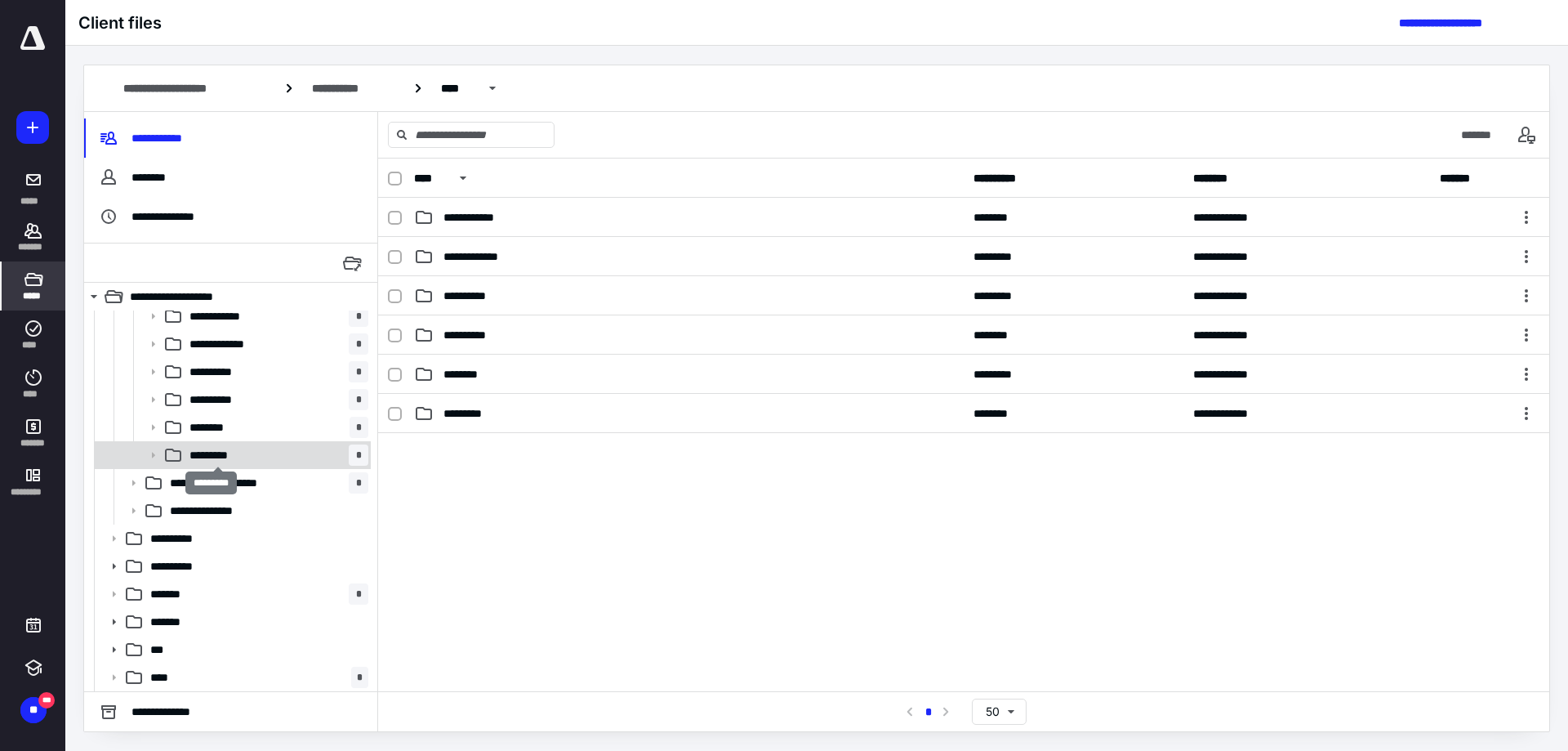 click on "*********" at bounding box center [217, 455] 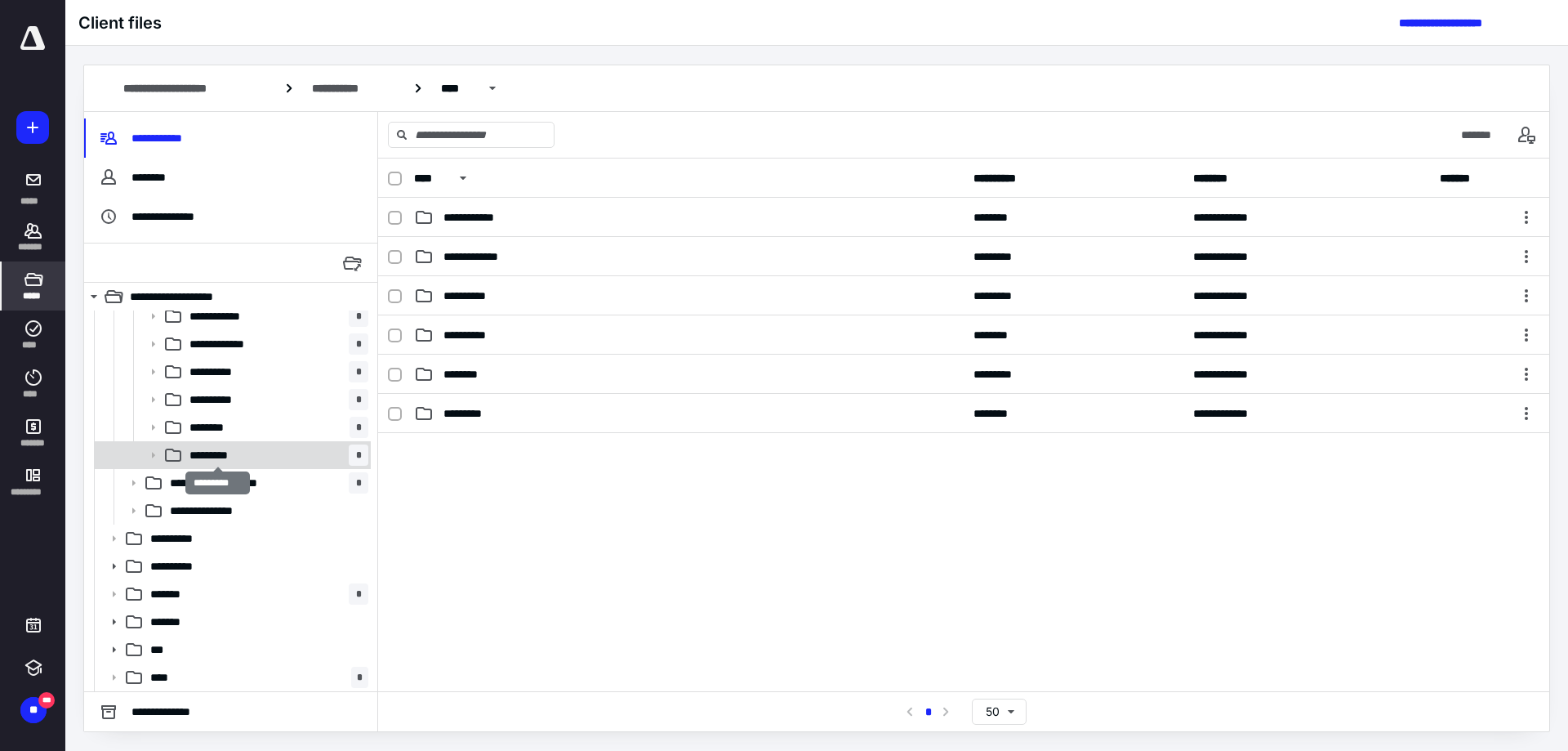 click on "*********" at bounding box center (217, 455) 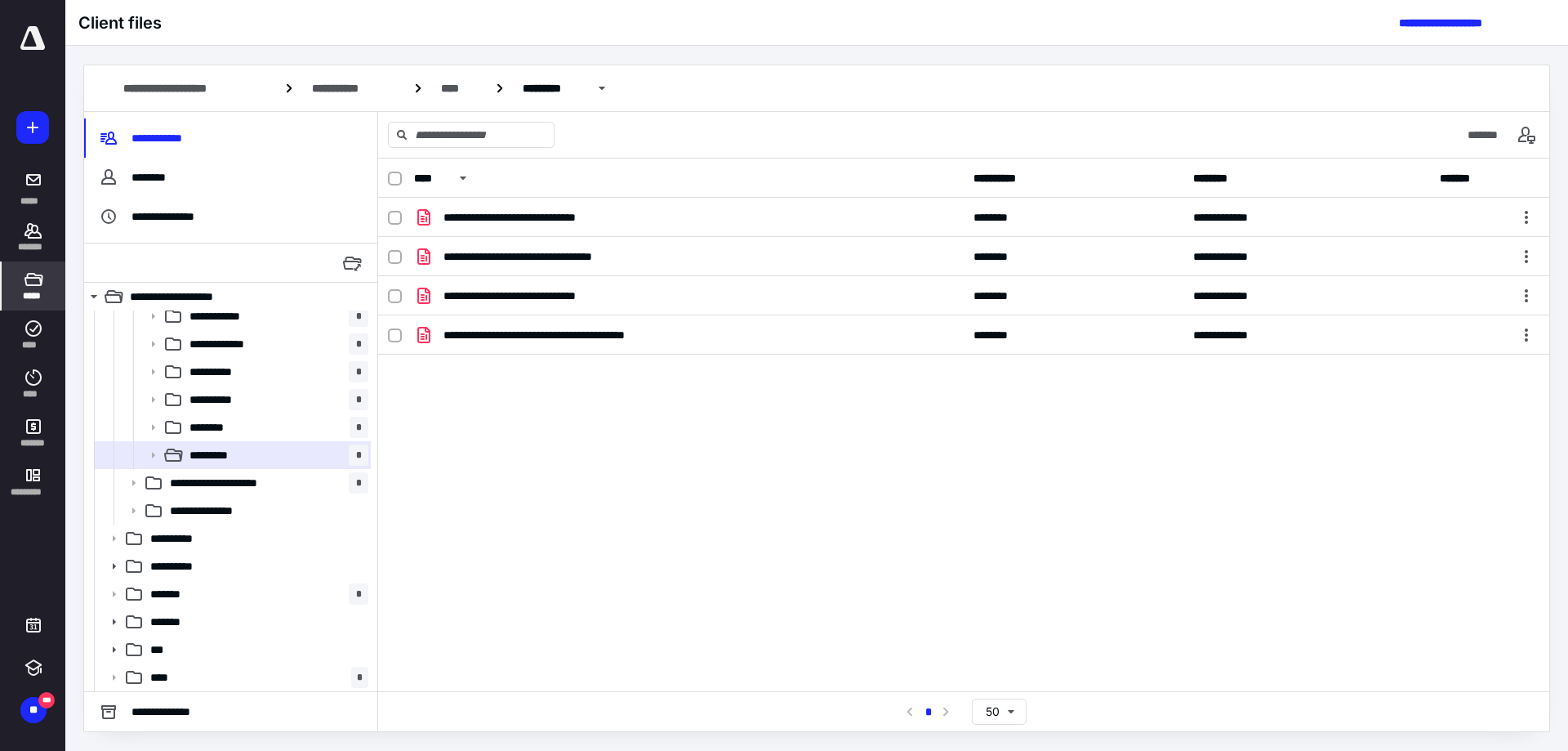 click on "**********" at bounding box center (964, 425) 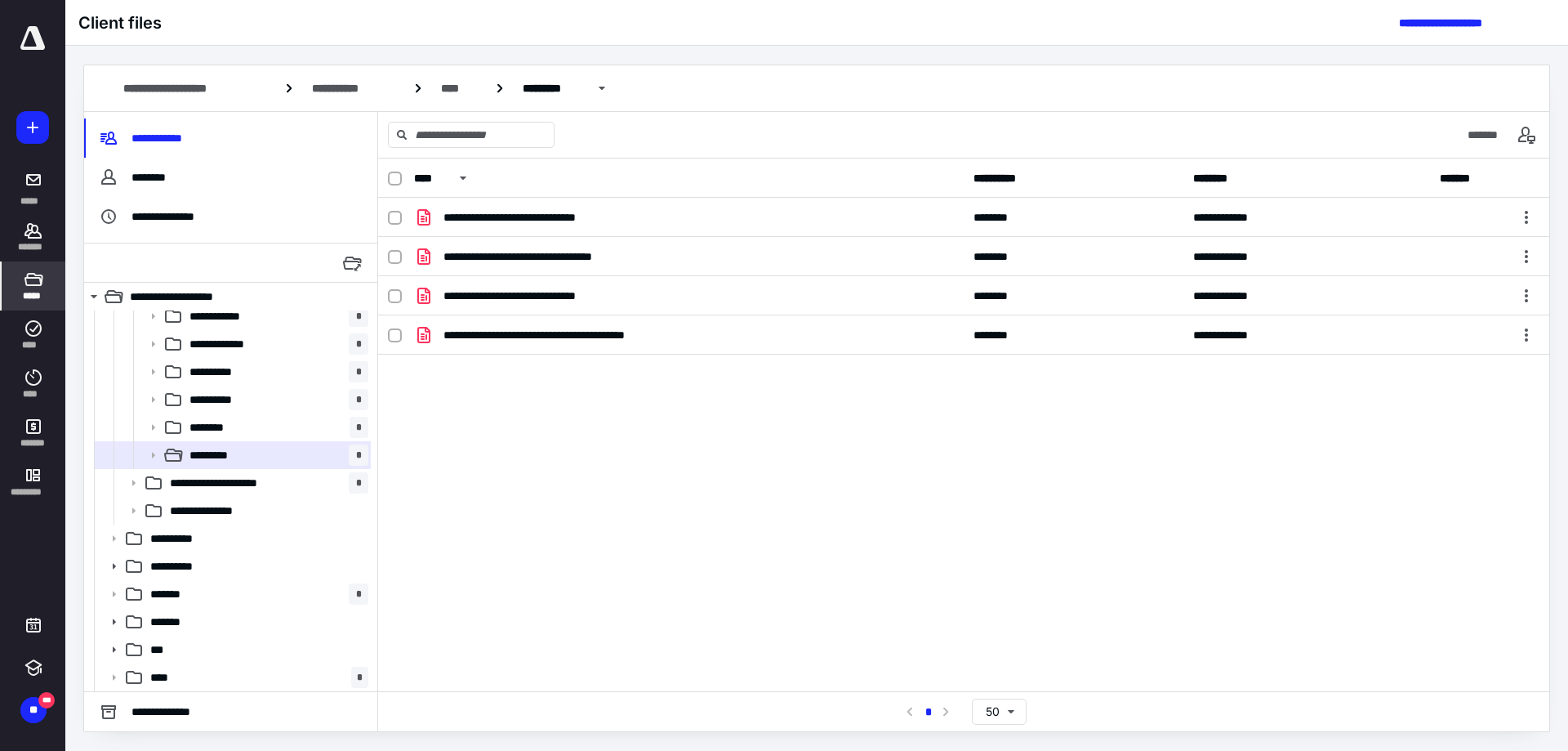 click on "**********" at bounding box center (964, 425) 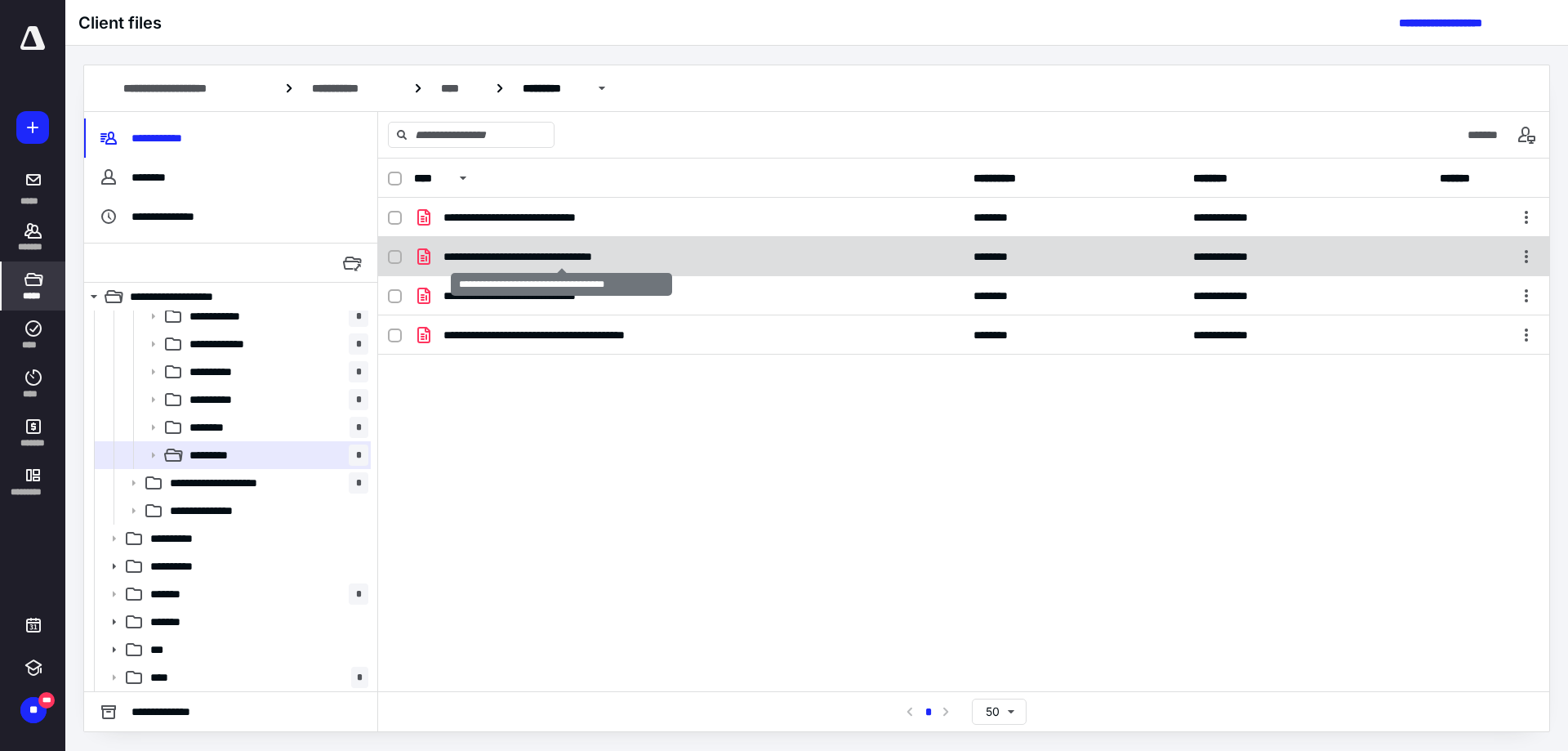 click on "**********" at bounding box center [561, 257] 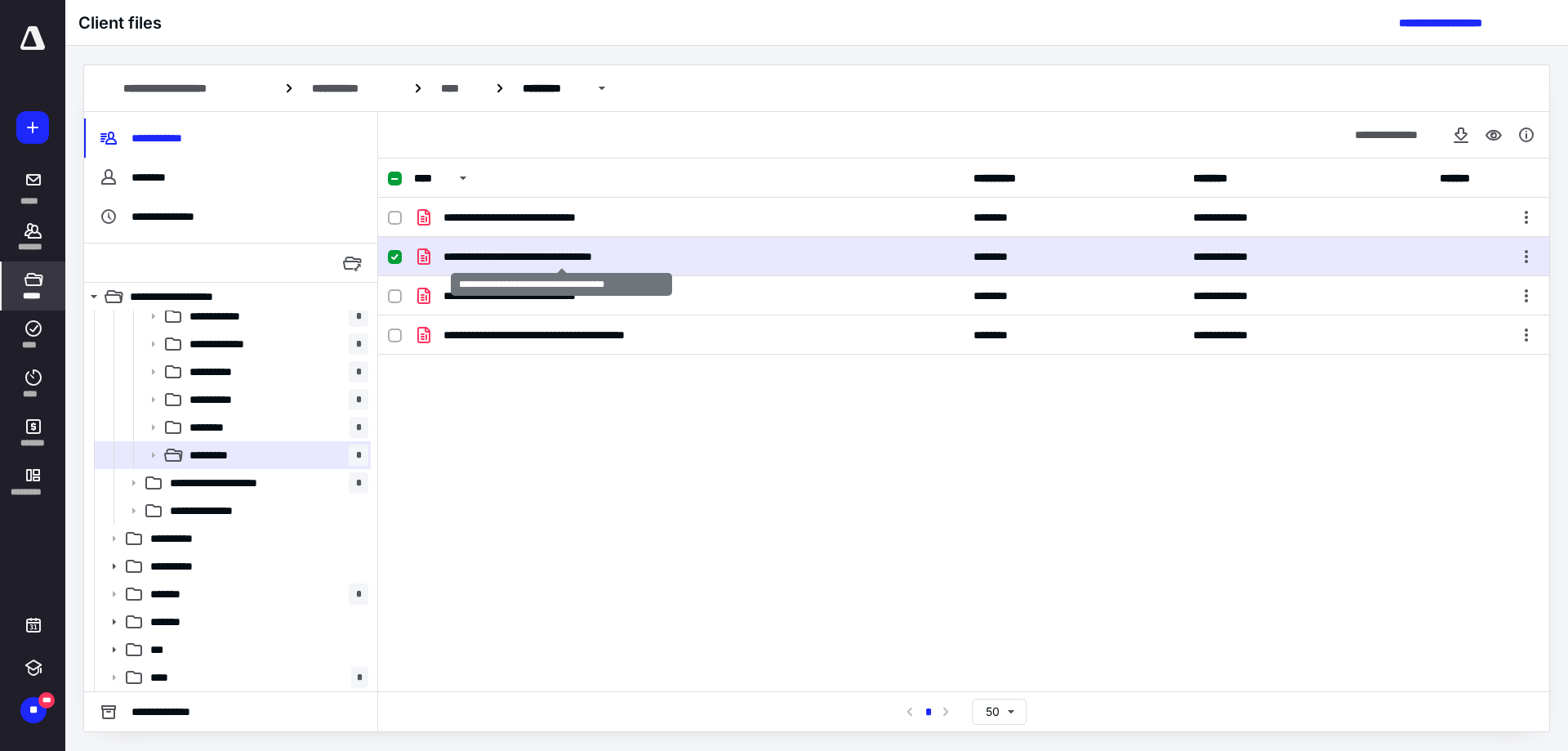 click on "**********" at bounding box center [561, 257] 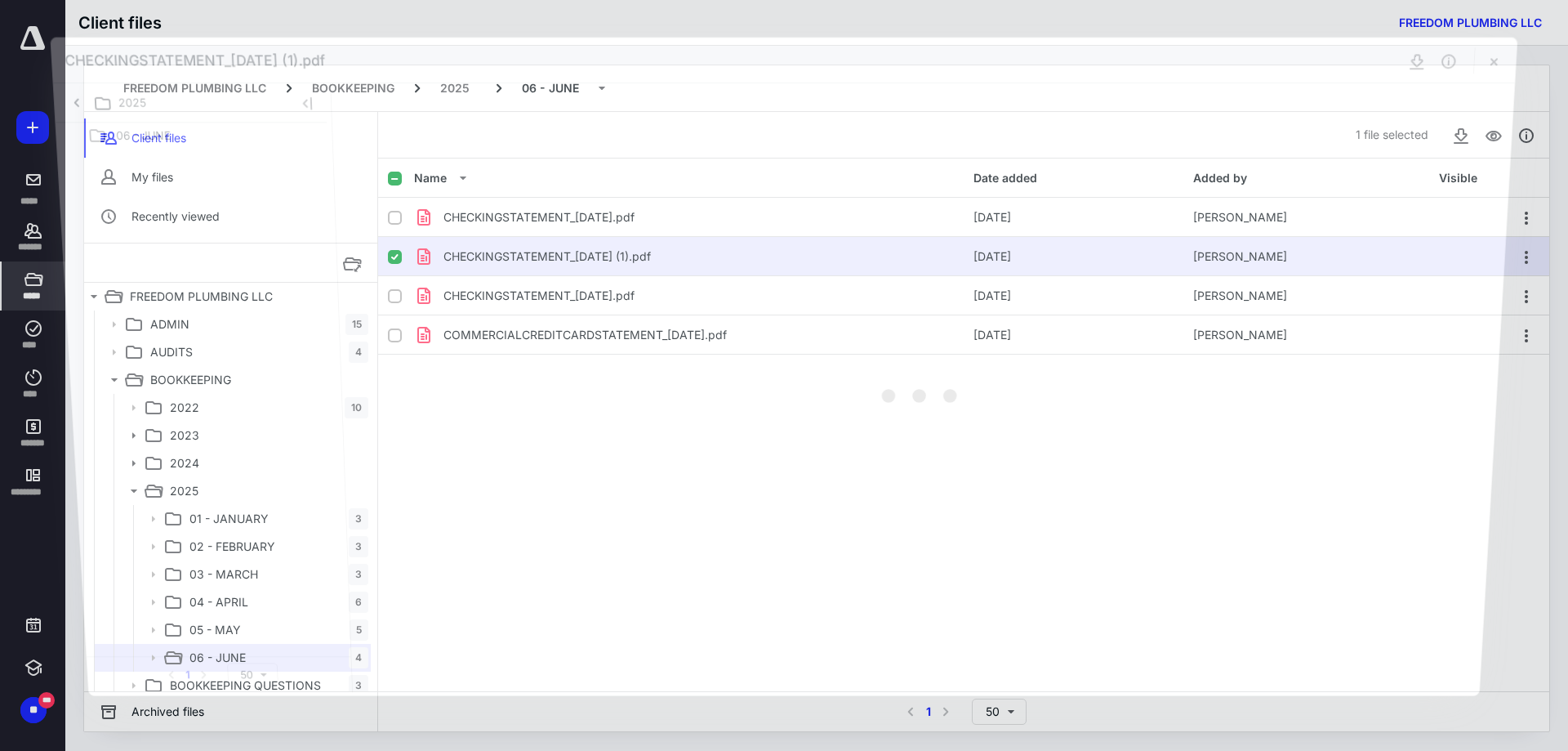 scroll, scrollTop: 203, scrollLeft: 0, axis: vertical 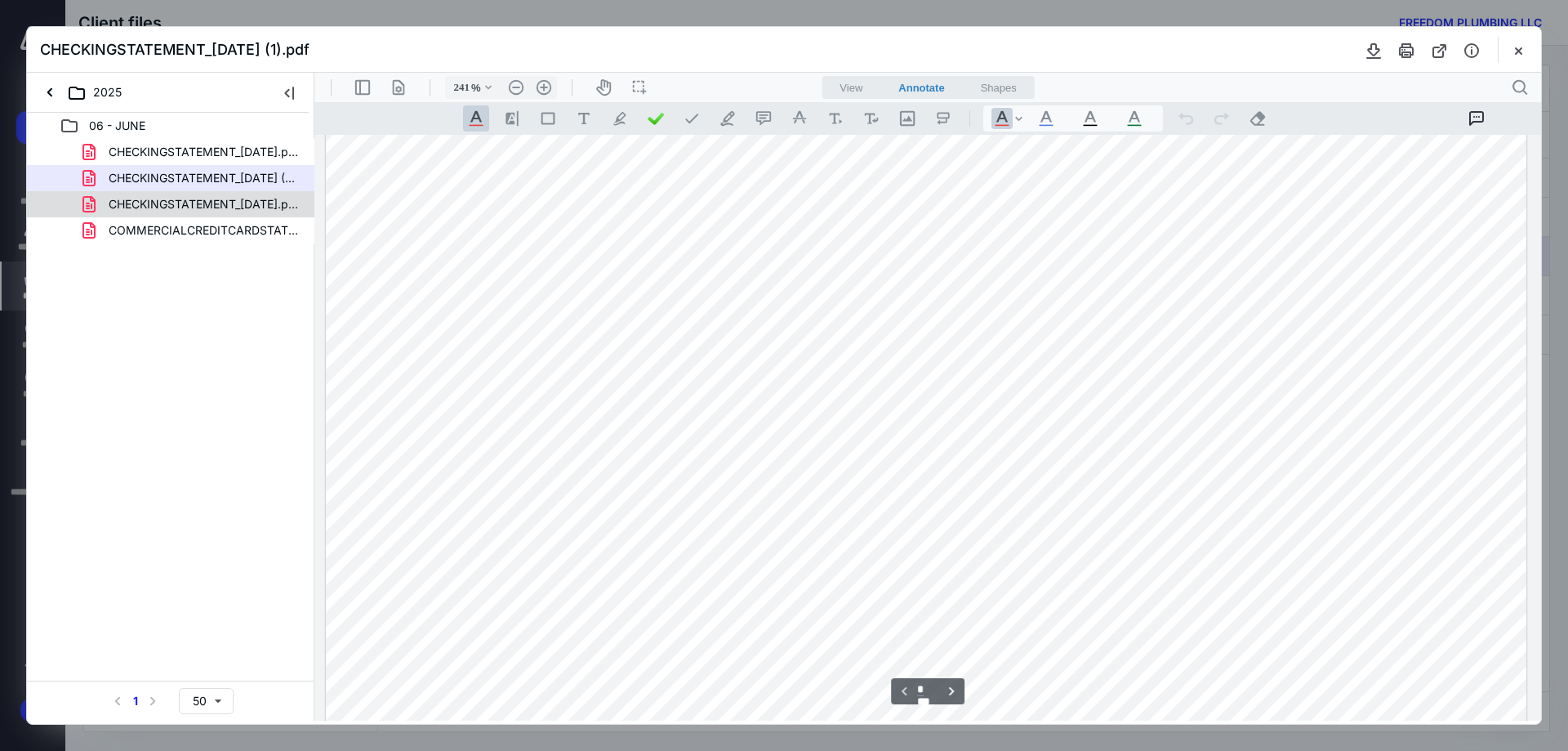 click on "CHECKINGSTATEMENT_06-30-2025.pdf" at bounding box center (203, 204) 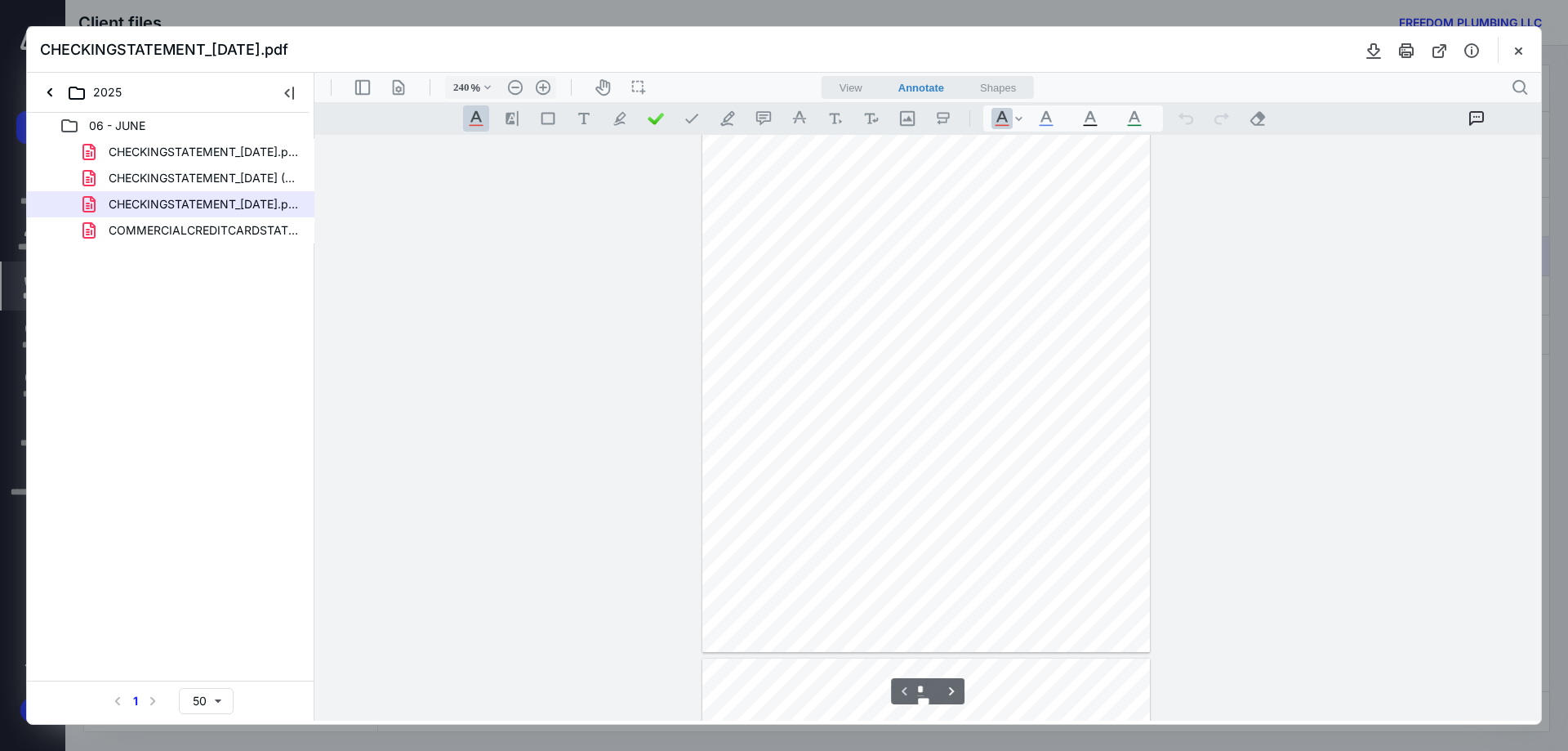 scroll, scrollTop: 174, scrollLeft: 0, axis: vertical 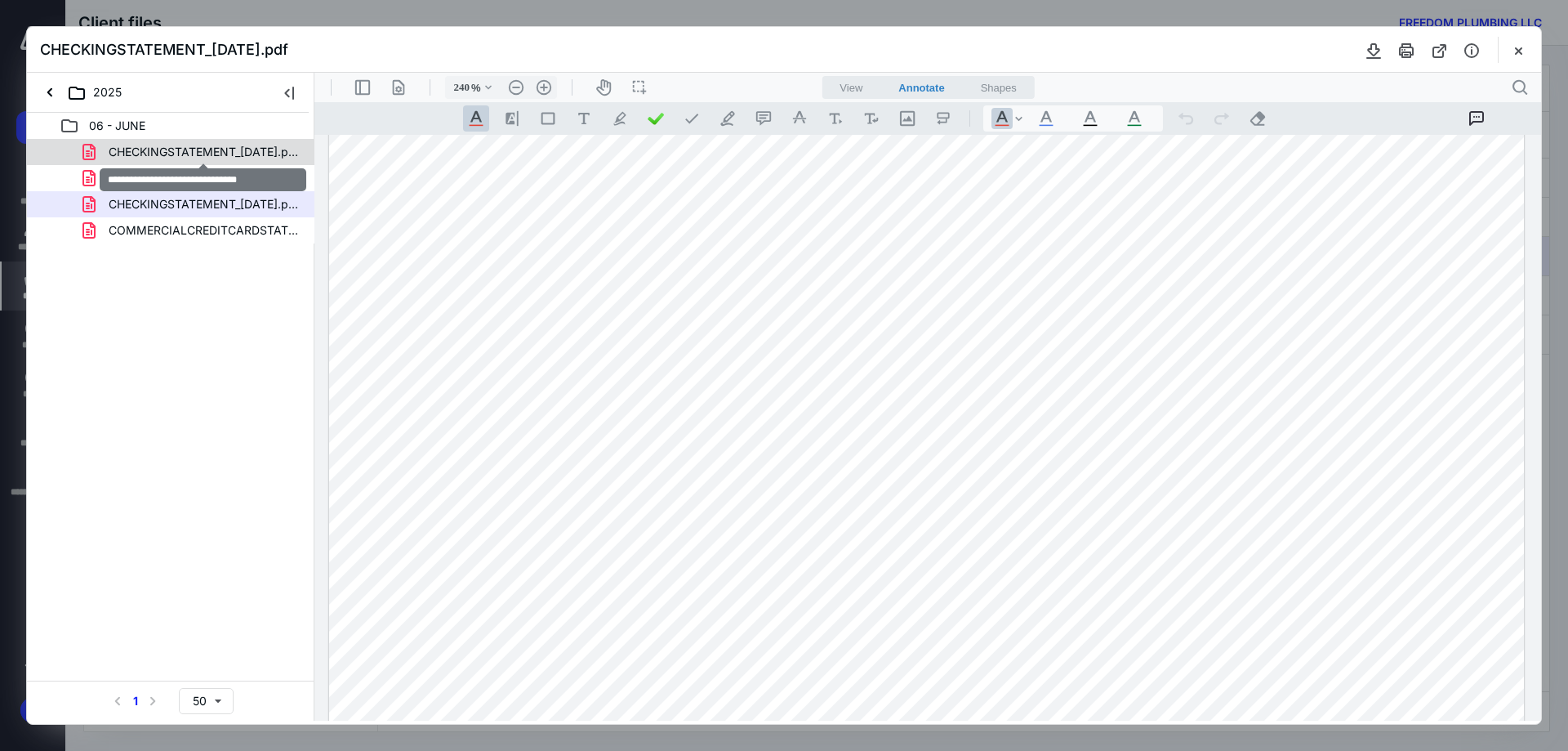 click on "CHECKINGSTATEMENT_06-24-2025.pdf" at bounding box center [203, 152] 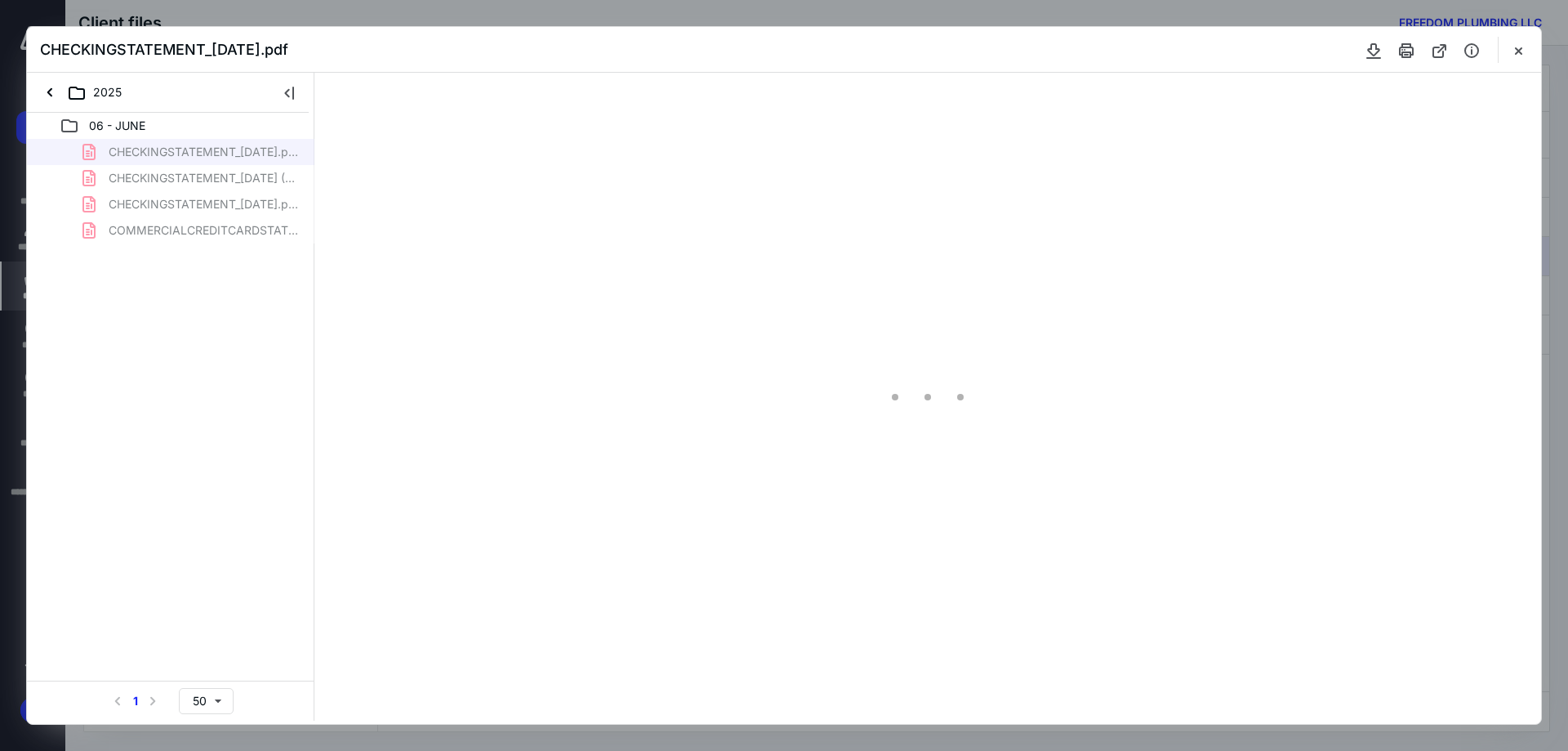 scroll, scrollTop: 70, scrollLeft: 0, axis: vertical 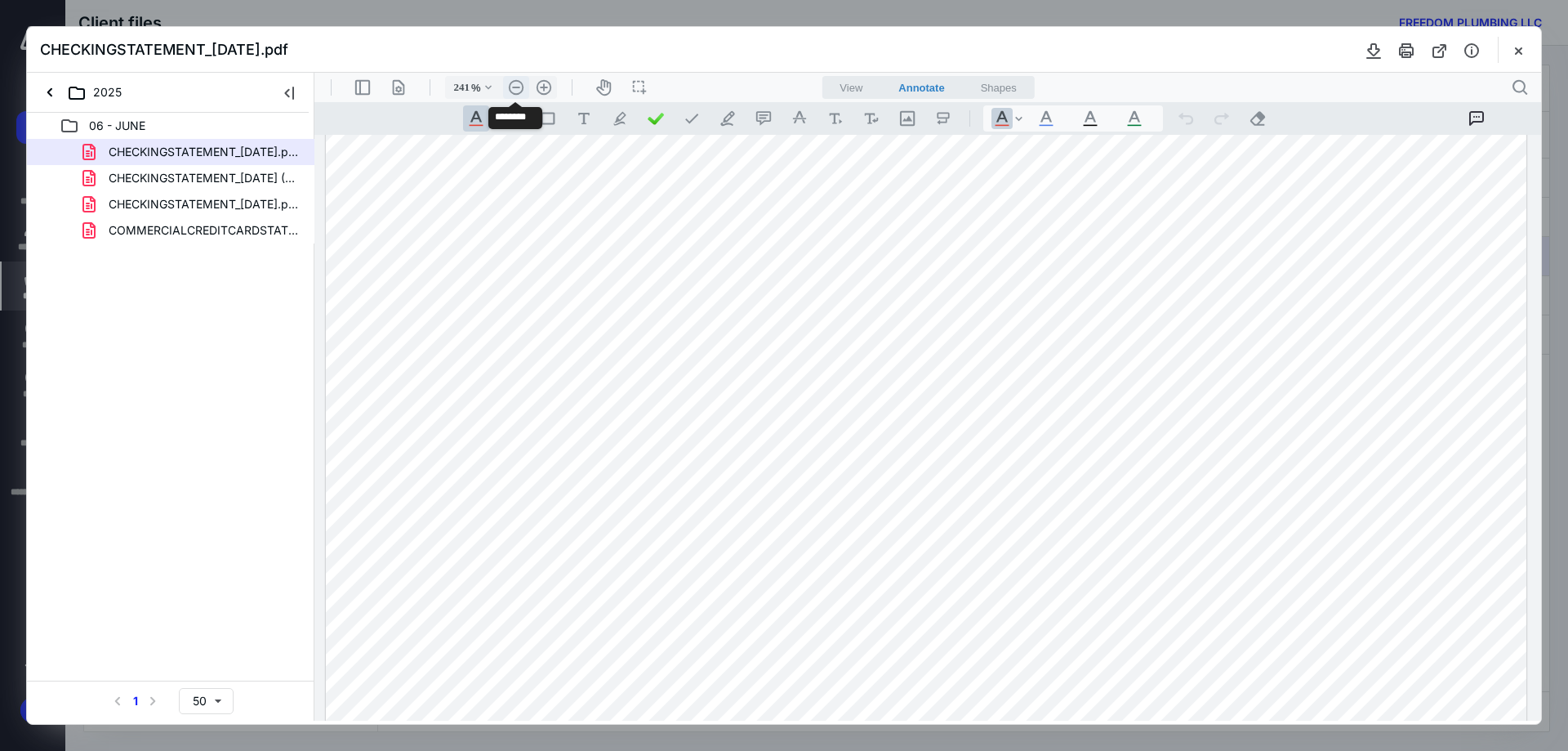 click on ".cls-1{fill:#abb0c4;} icon - header - zoom - out - line" at bounding box center (516, 87) 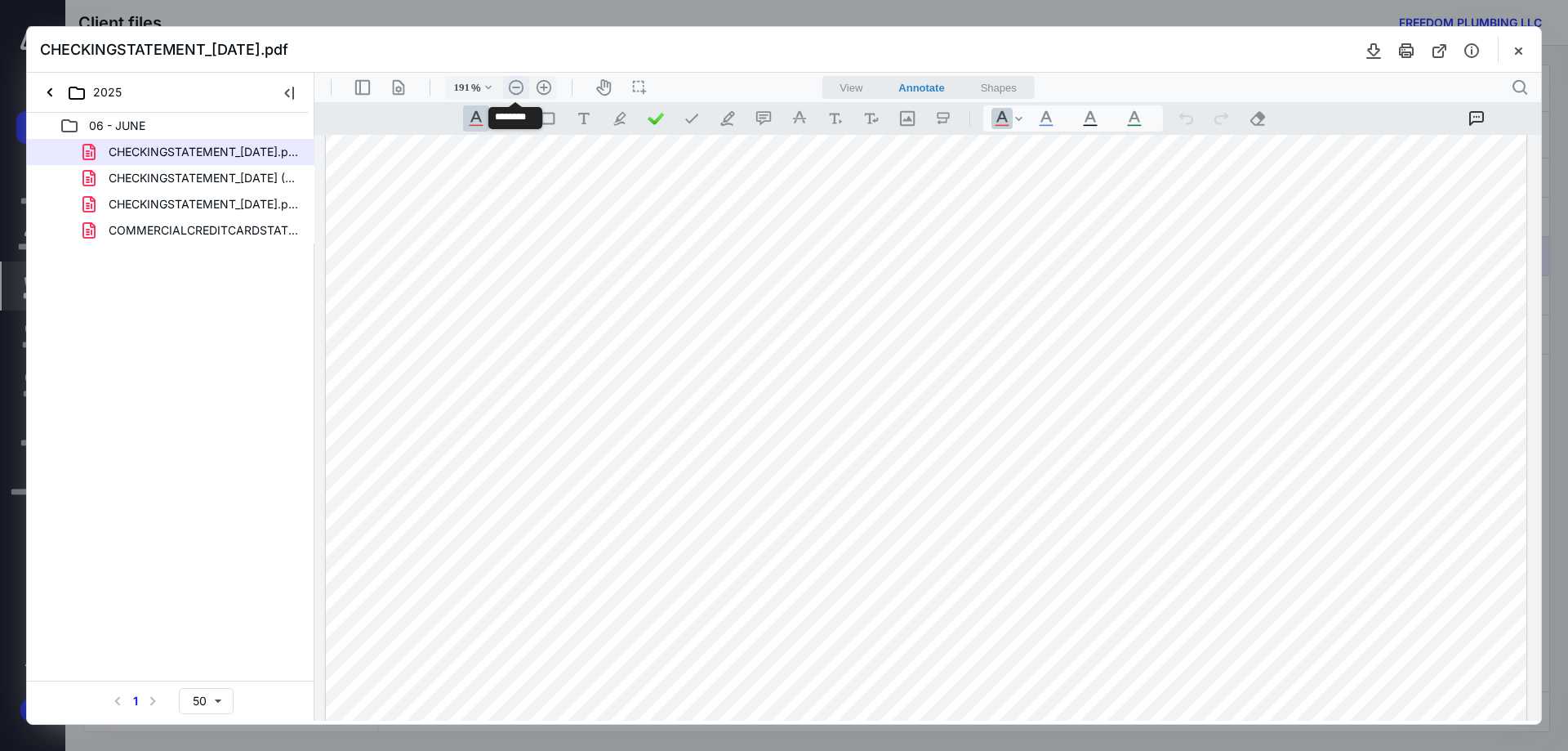 scroll, scrollTop: 1, scrollLeft: 0, axis: vertical 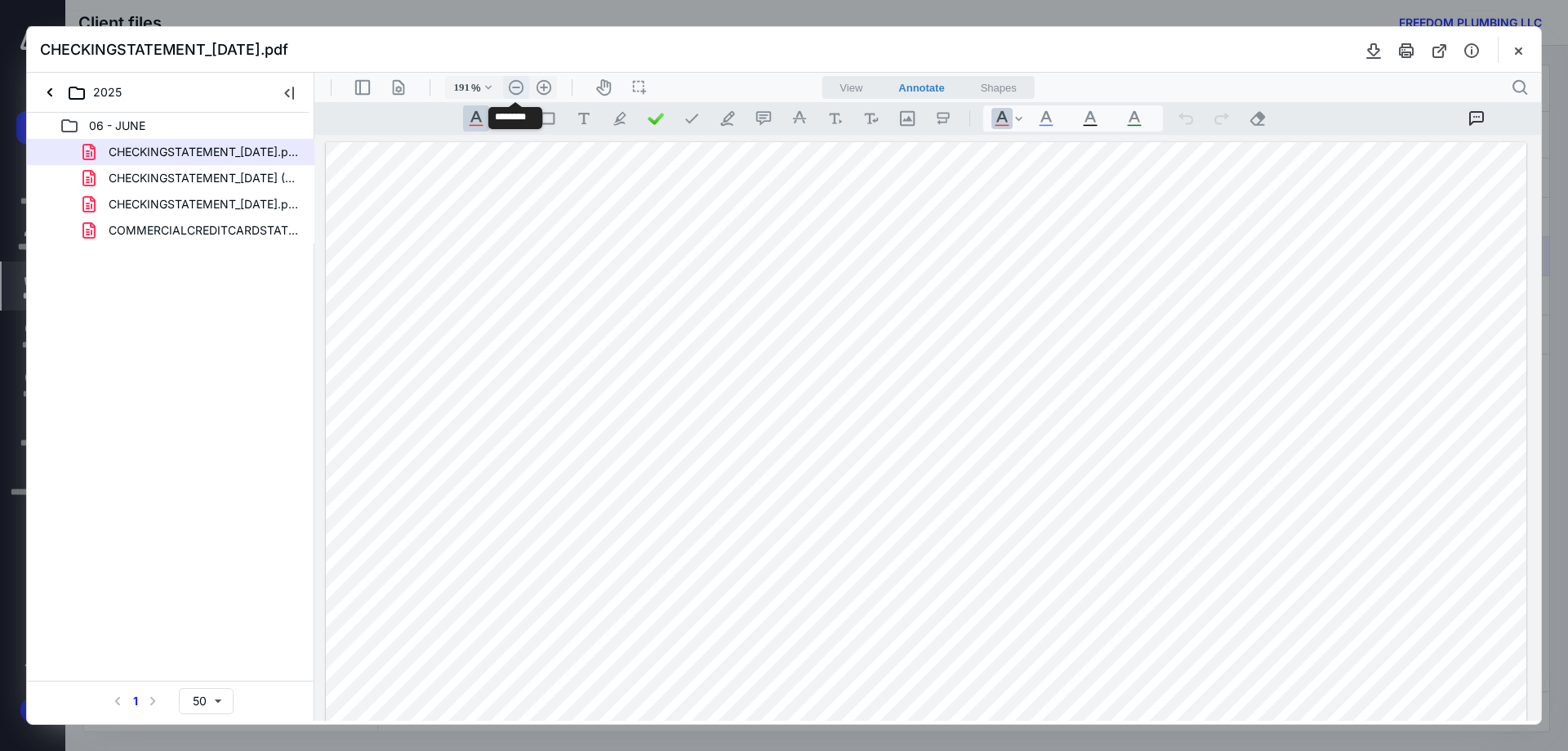 click on ".cls-1{fill:#abb0c4;} icon - header - zoom - out - line" at bounding box center [516, 87] 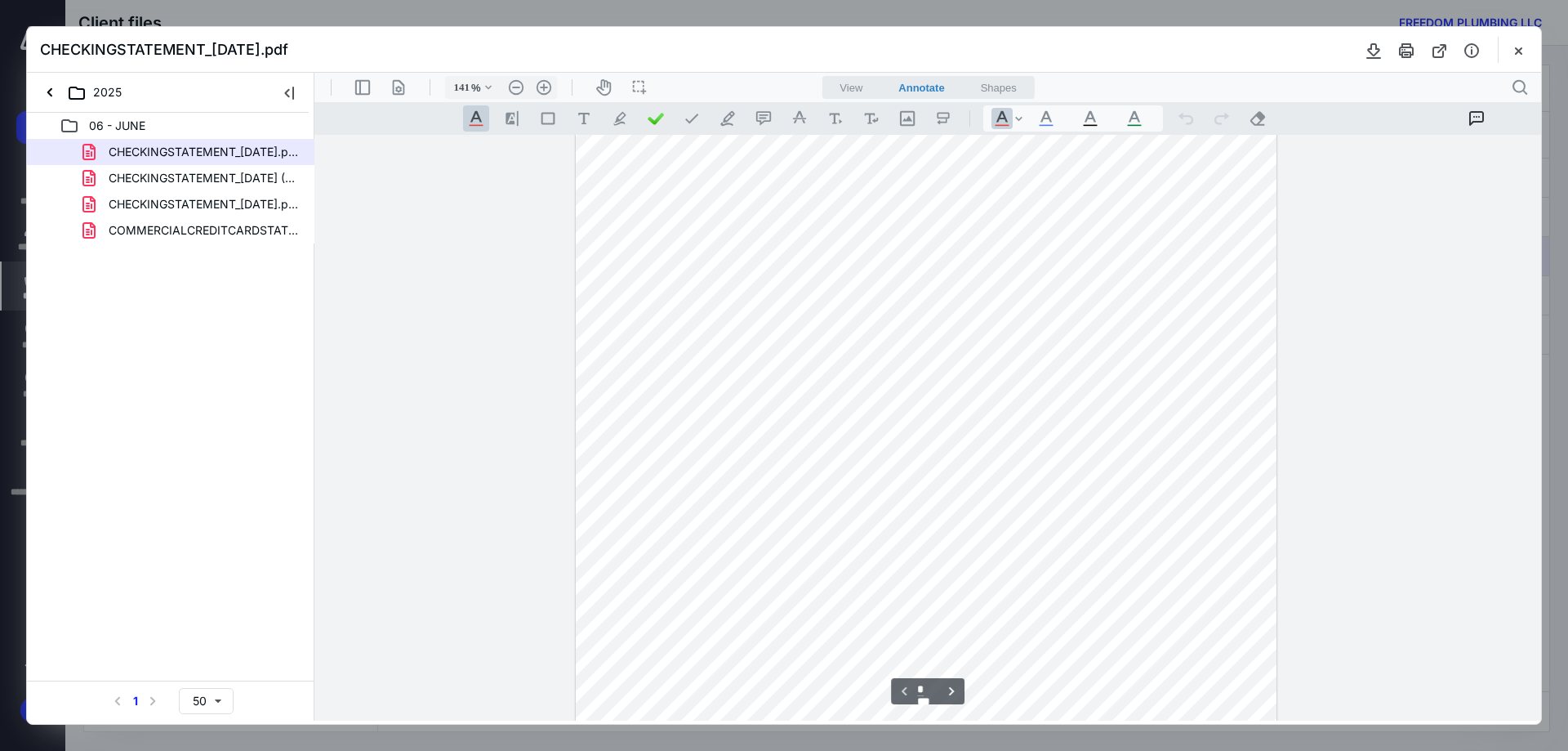 scroll, scrollTop: 82, scrollLeft: 0, axis: vertical 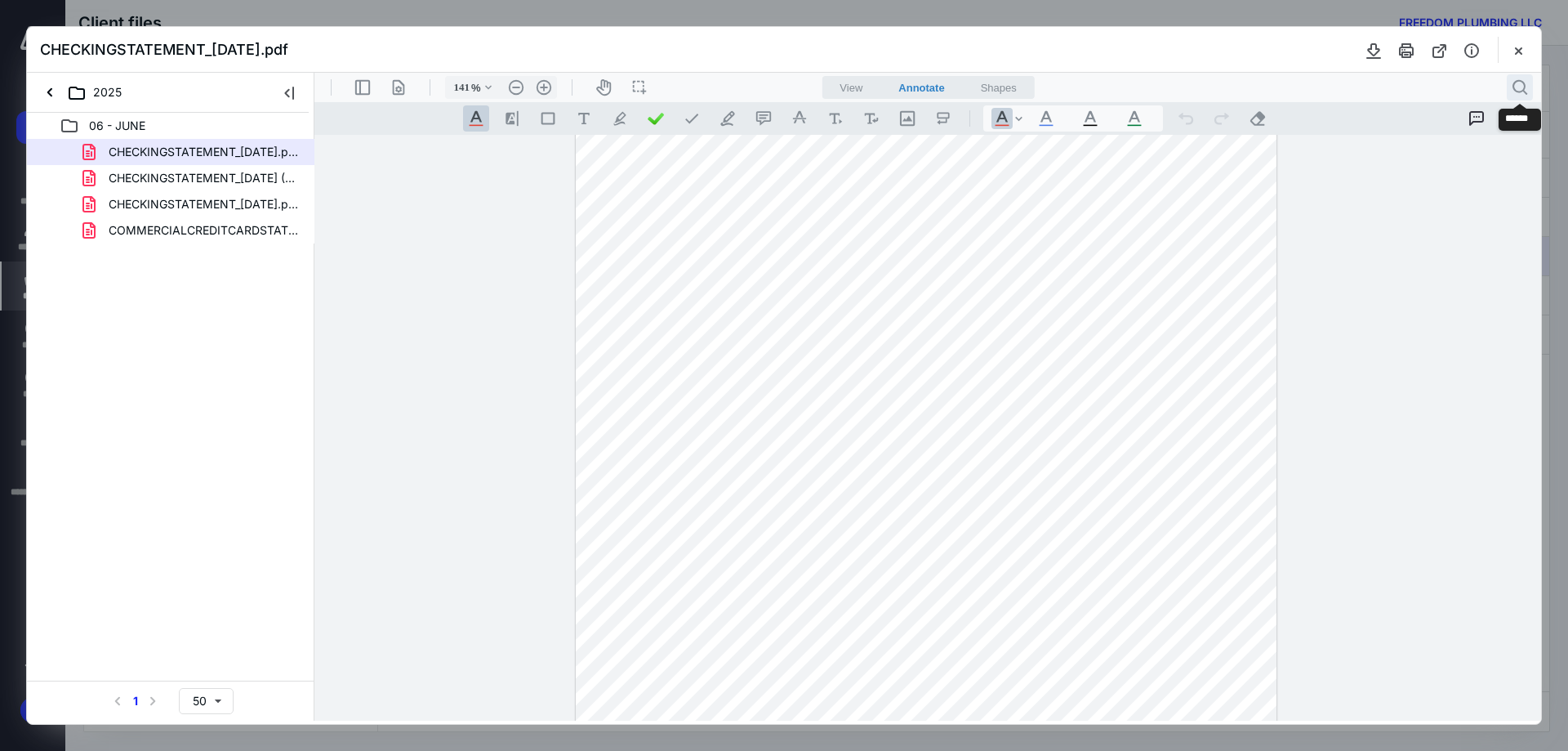 drag, startPoint x: 1515, startPoint y: 90, endPoint x: 1368, endPoint y: 101, distance: 147.41099 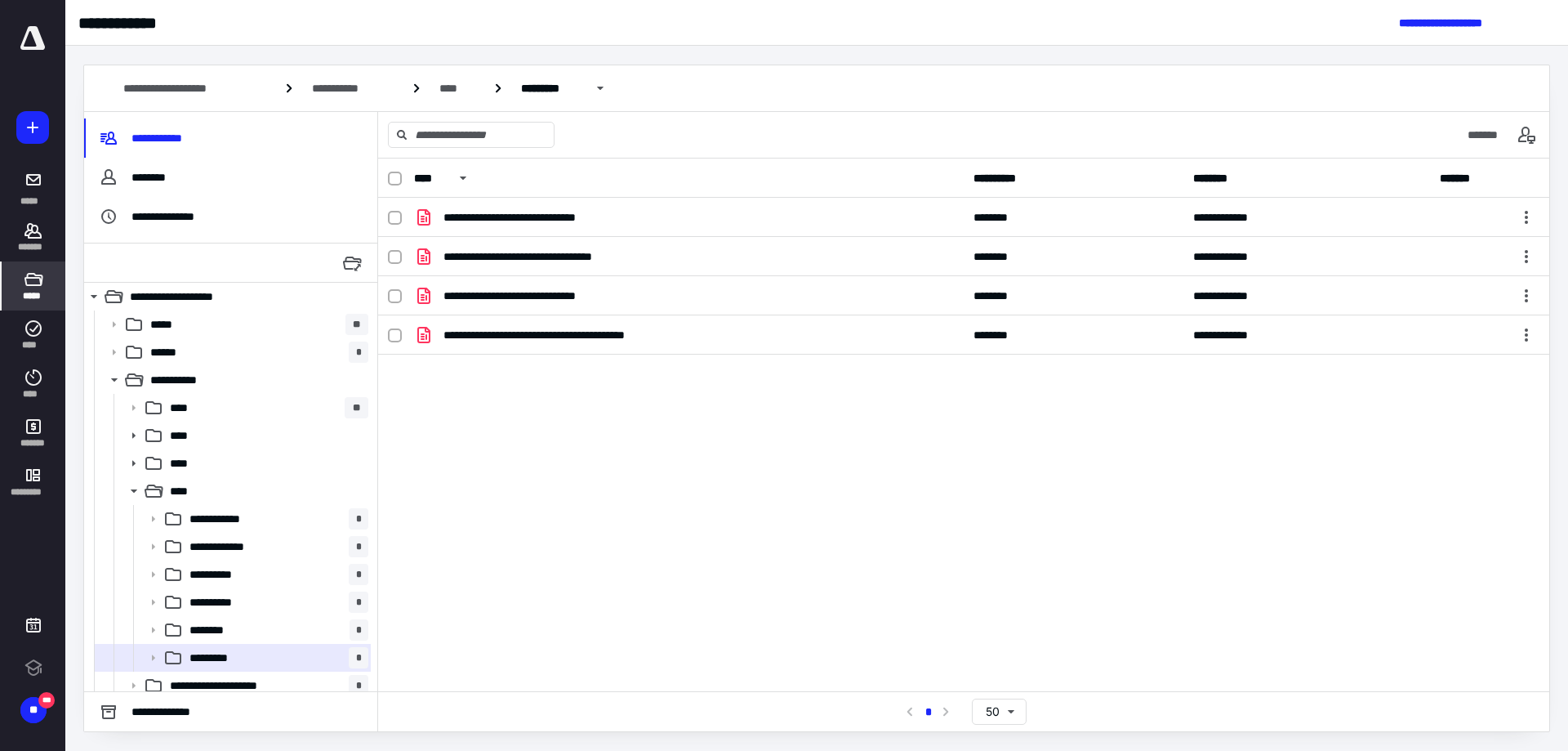 scroll, scrollTop: 0, scrollLeft: 0, axis: both 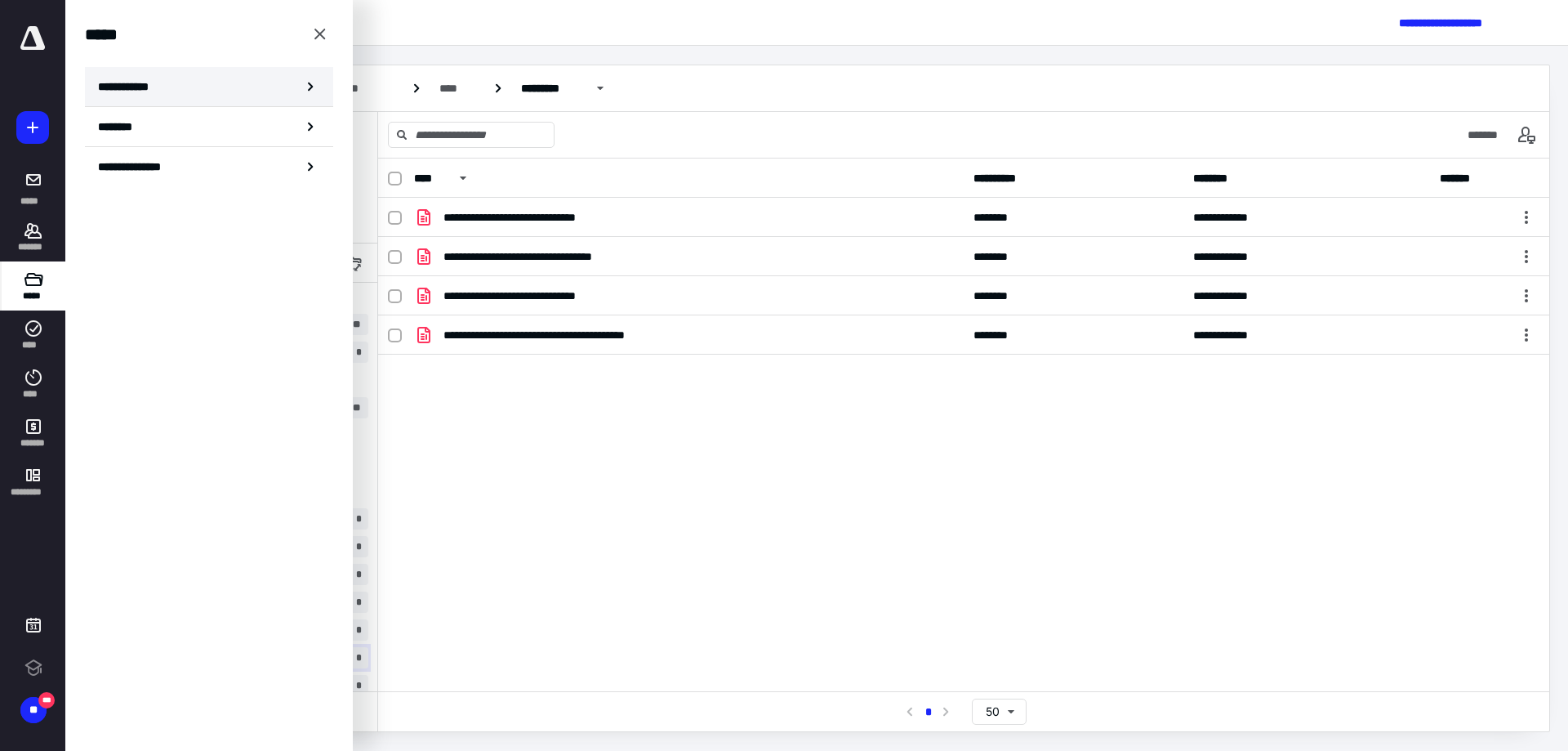 click on "**********" at bounding box center [209, 87] 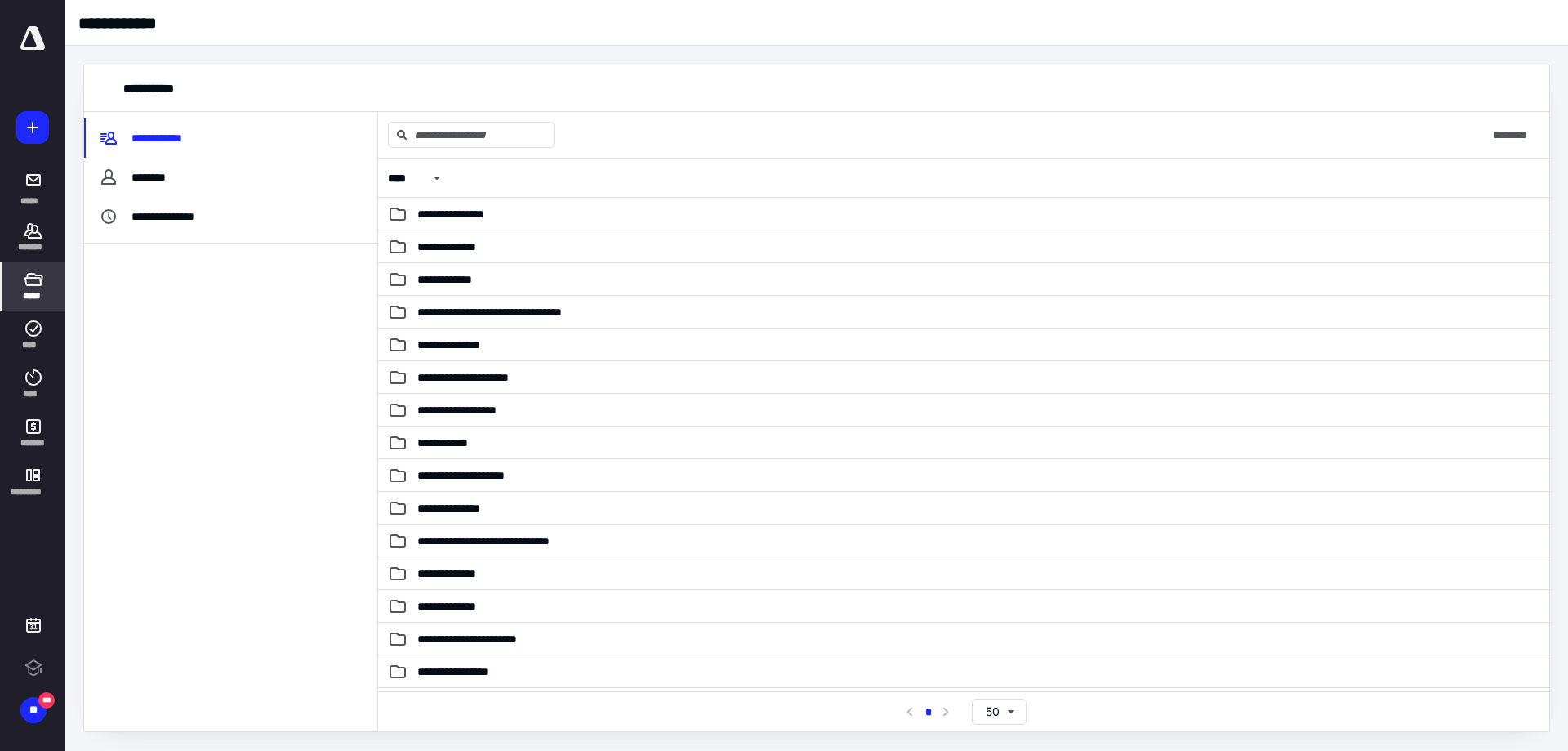 click at bounding box center (230, 487) 